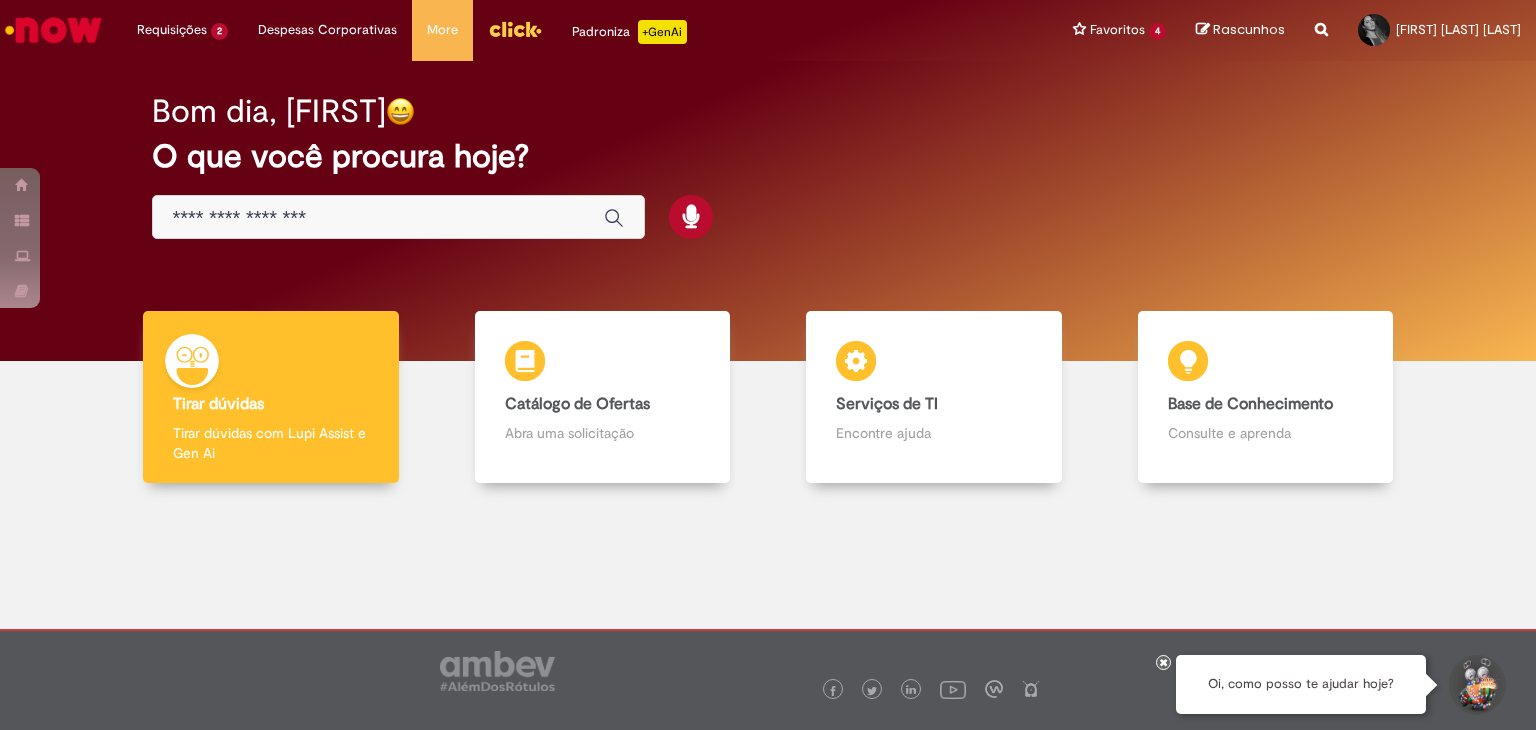 scroll, scrollTop: 0, scrollLeft: 0, axis: both 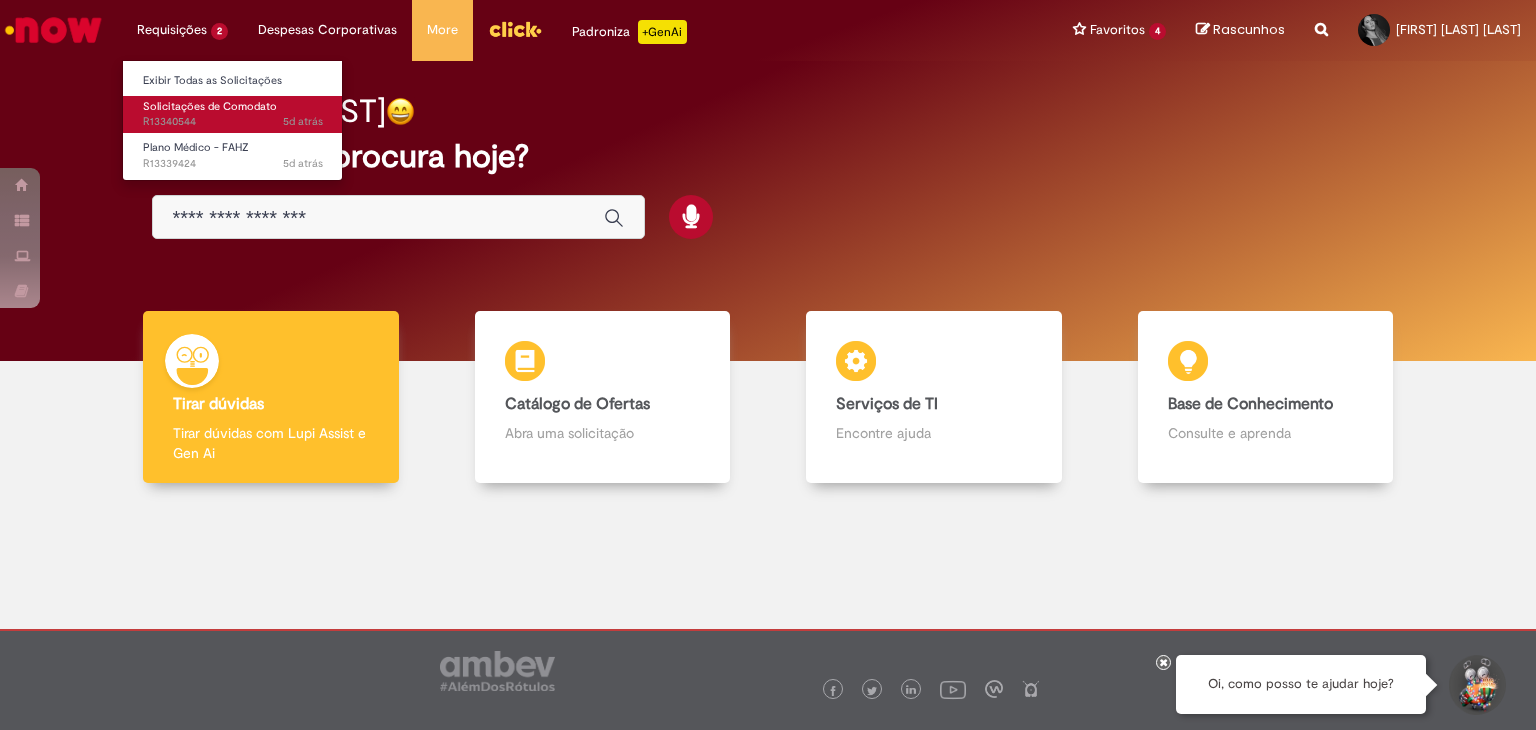 click on "5d atrás 5 dias atrás  R13340544" at bounding box center [233, 122] 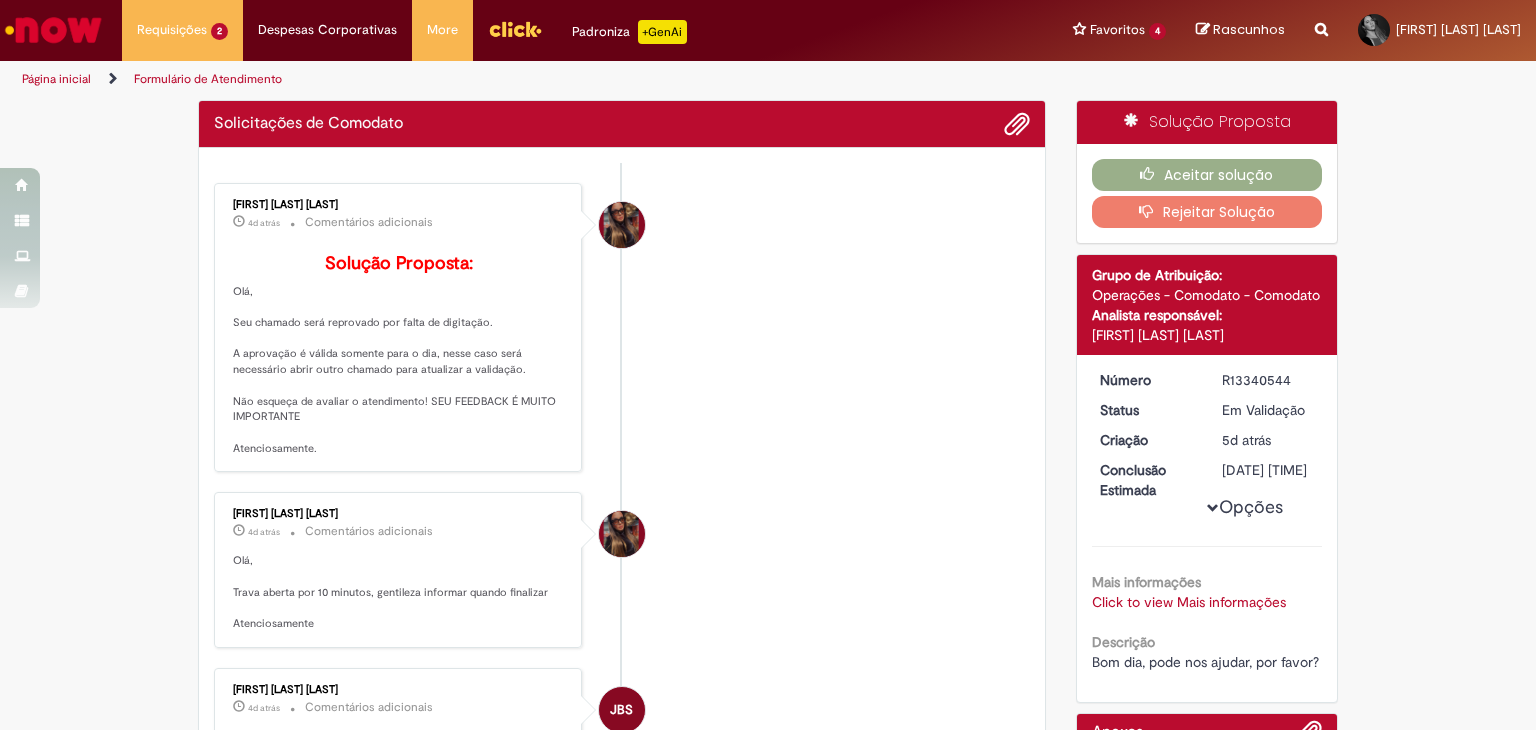 click on "Click to view Mais informações" at bounding box center (1189, 602) 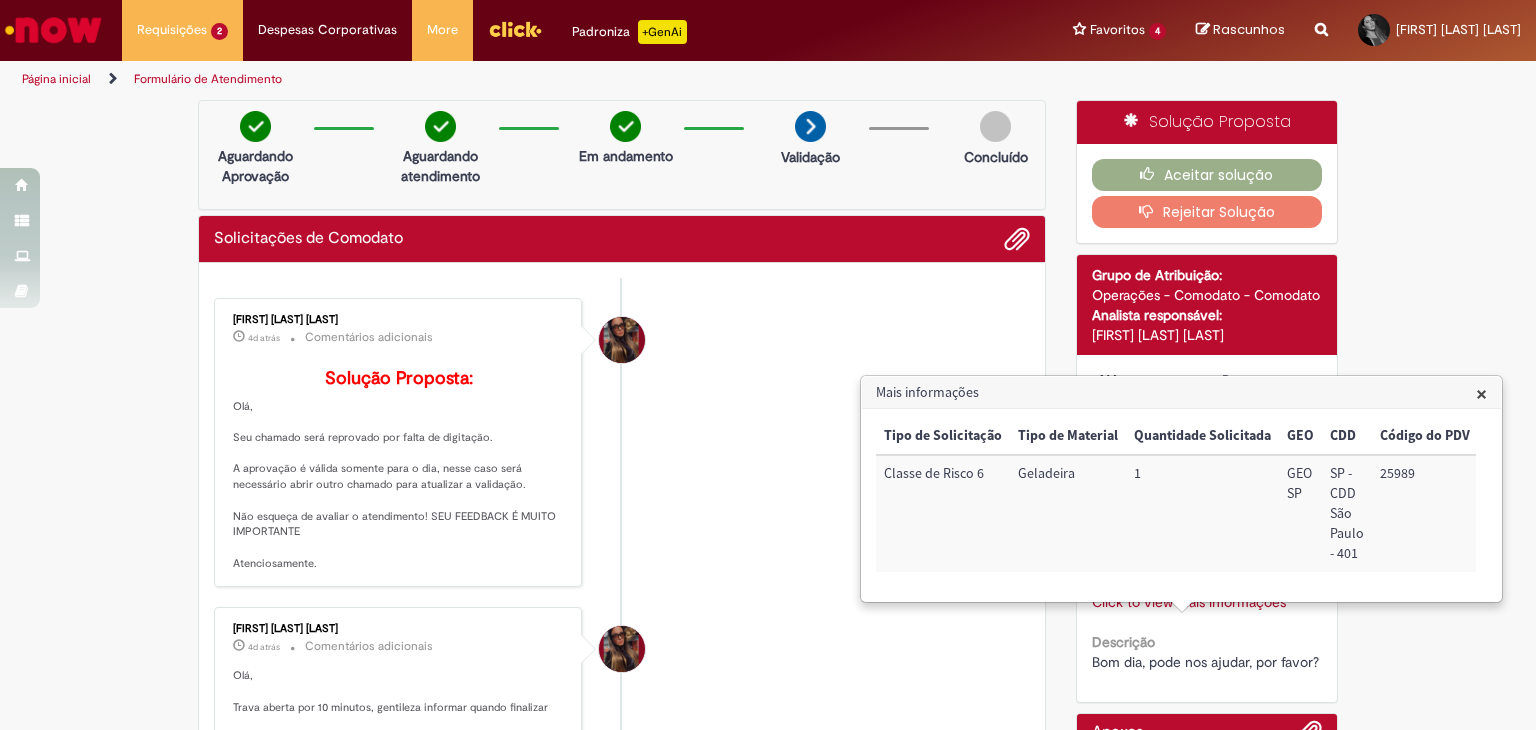 click on "25989" at bounding box center [1425, 513] 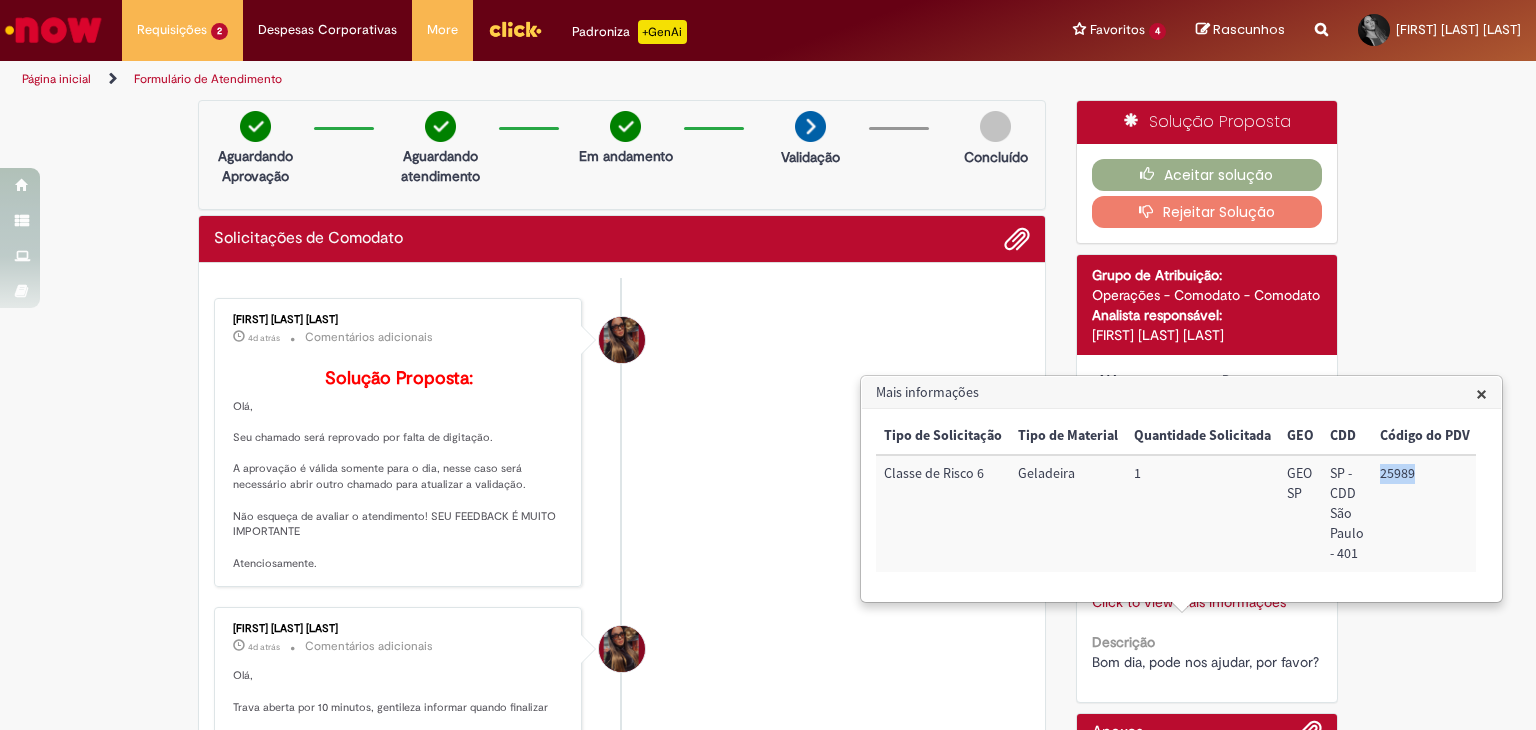 click on "25989" at bounding box center [1425, 513] 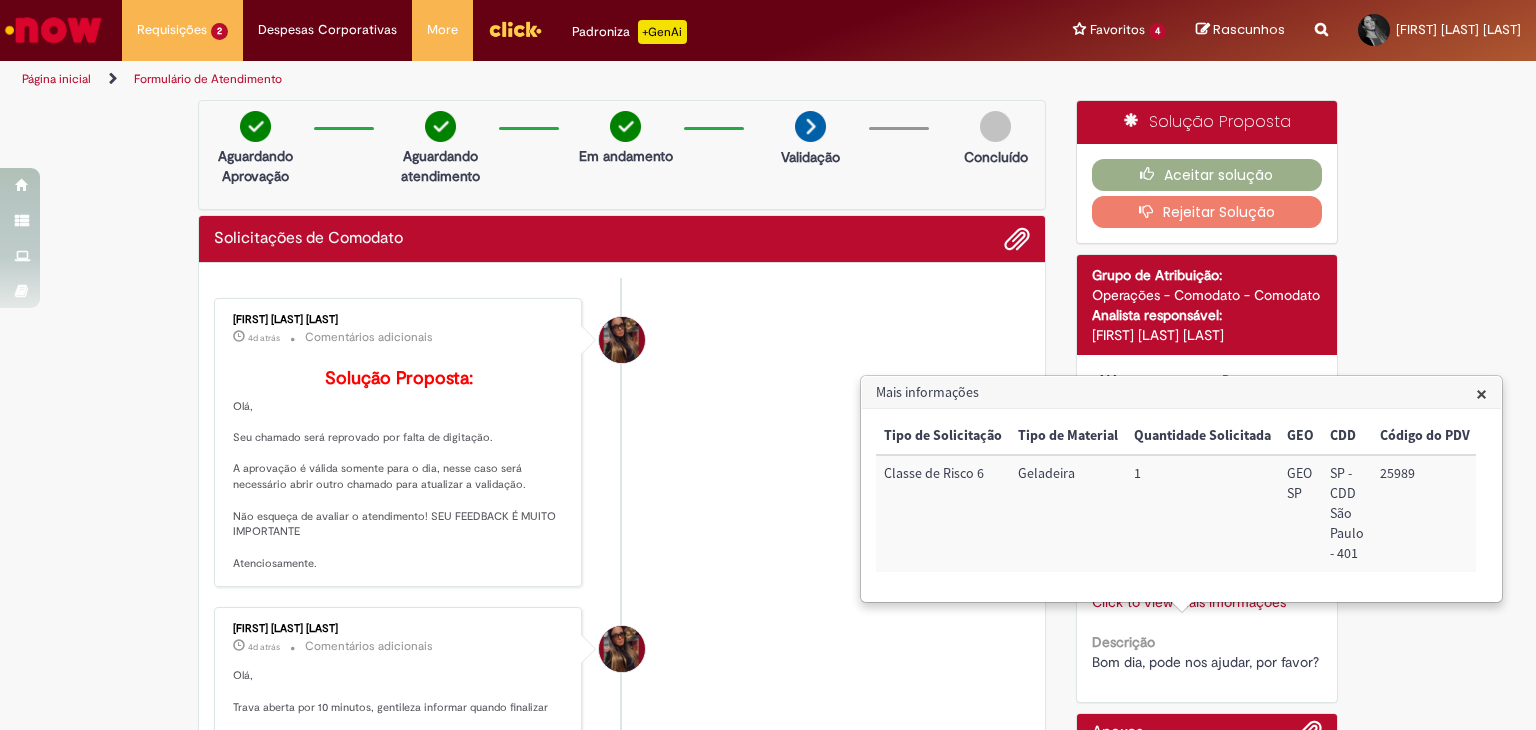 click on "[FIRST] [LAST] [LAST]
4d atrás 4 dias atrás     Comentários adicionais
Solução Proposta:
Olá,
Seu chamado será reprovado por falta de digitação.
A aprovação é válida somente para o dia, nesse caso será necessário abrir outro chamado para atualizar a validação.
Não esqueça de avaliar o atendimento! SEU FEEDBACK É MUITO IMPORTANTE
Atenciosamente." at bounding box center [622, 443] 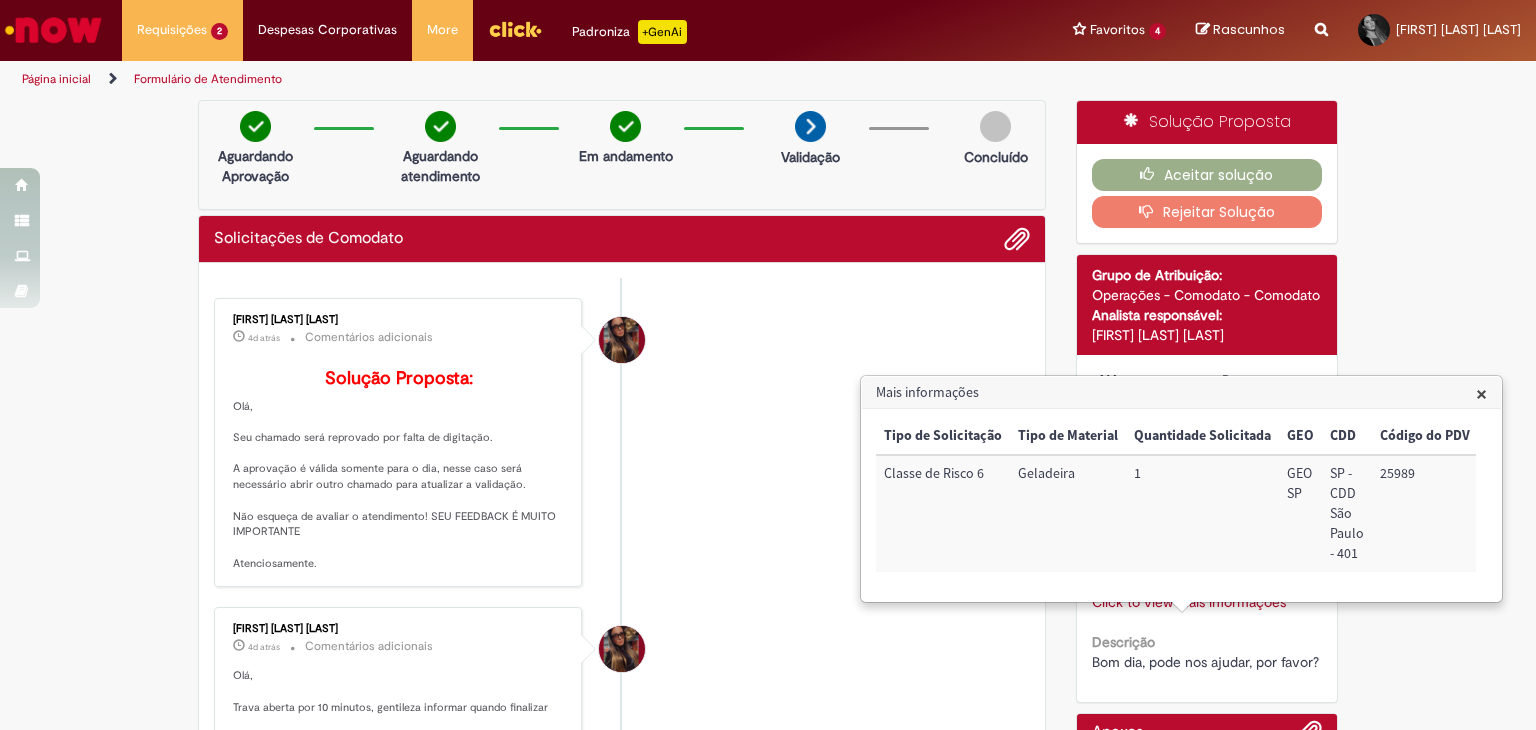 click on "Mais informações" at bounding box center (1181, 393) 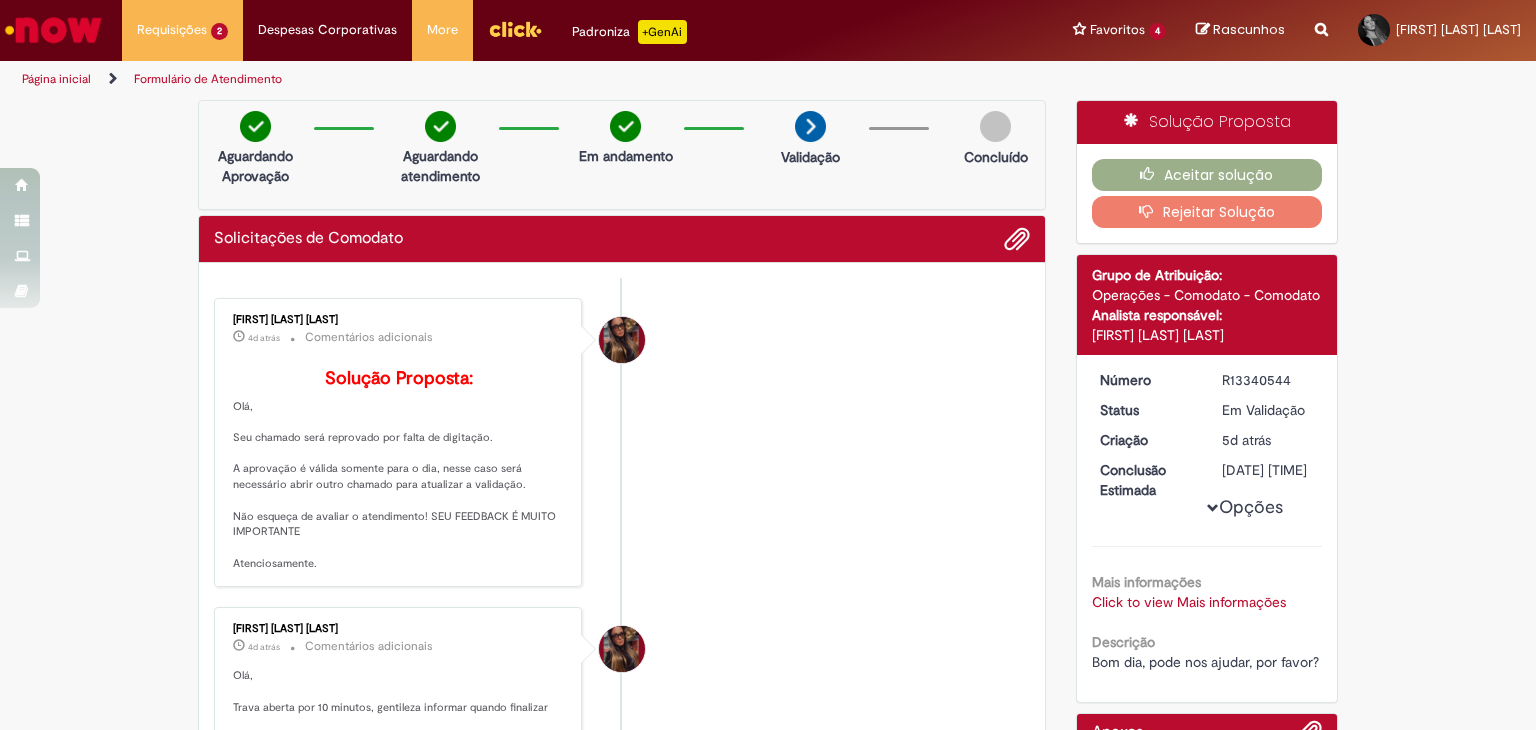 click on "Aceitar solução   Rejeitar Solução" at bounding box center (1207, 193) 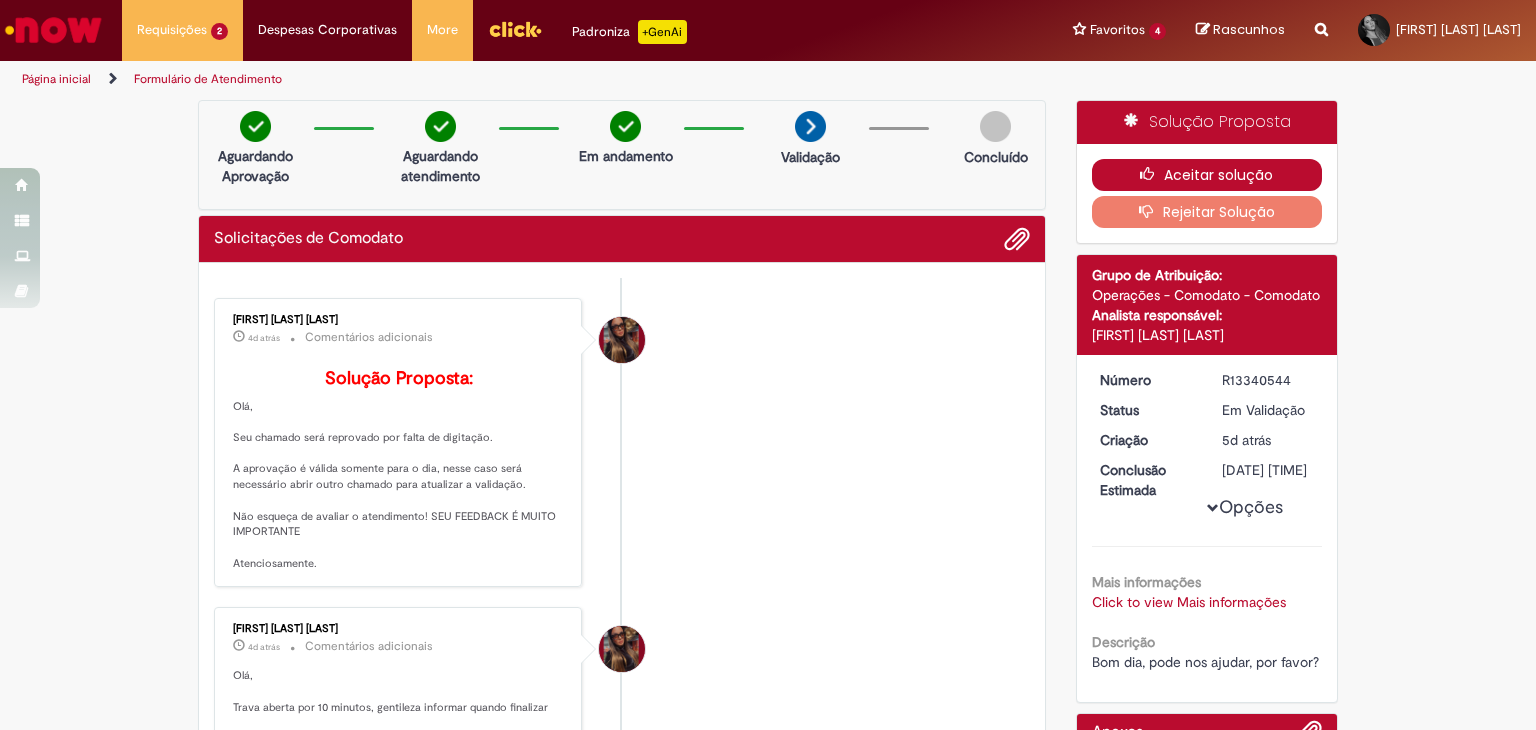 click on "Aceitar solução" at bounding box center [1207, 175] 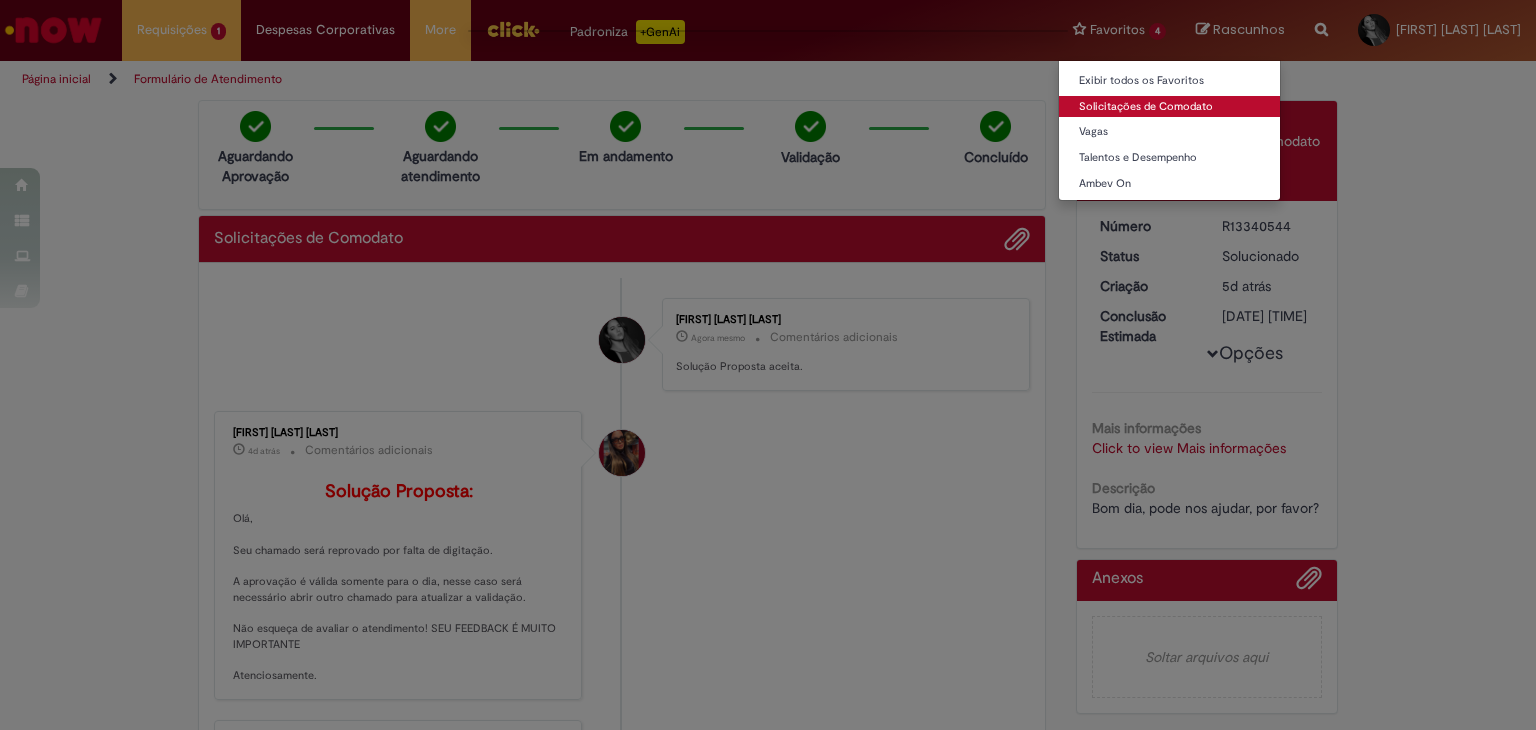 click on "Solicitações de Comodato" at bounding box center (1169, 107) 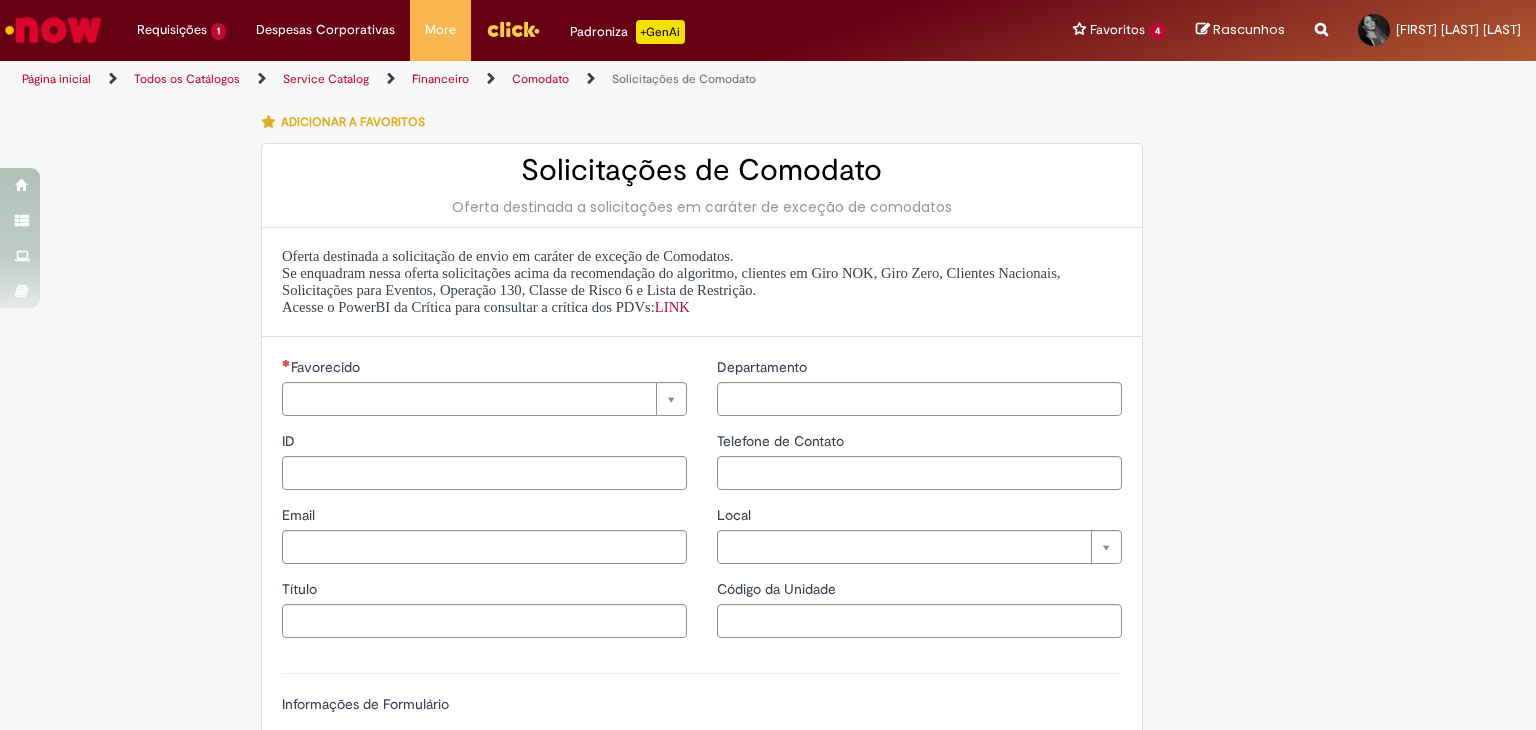 type on "********" 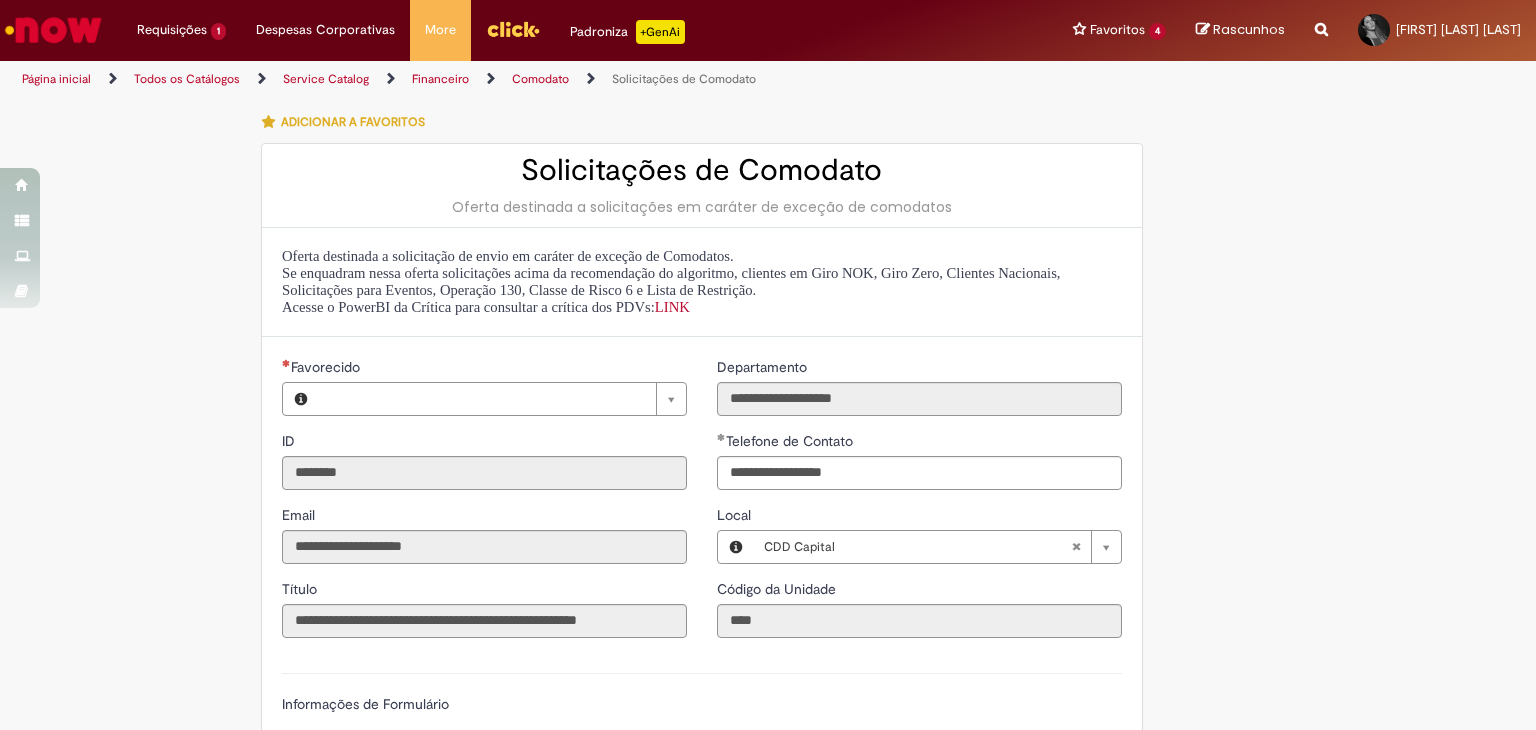 type on "**********" 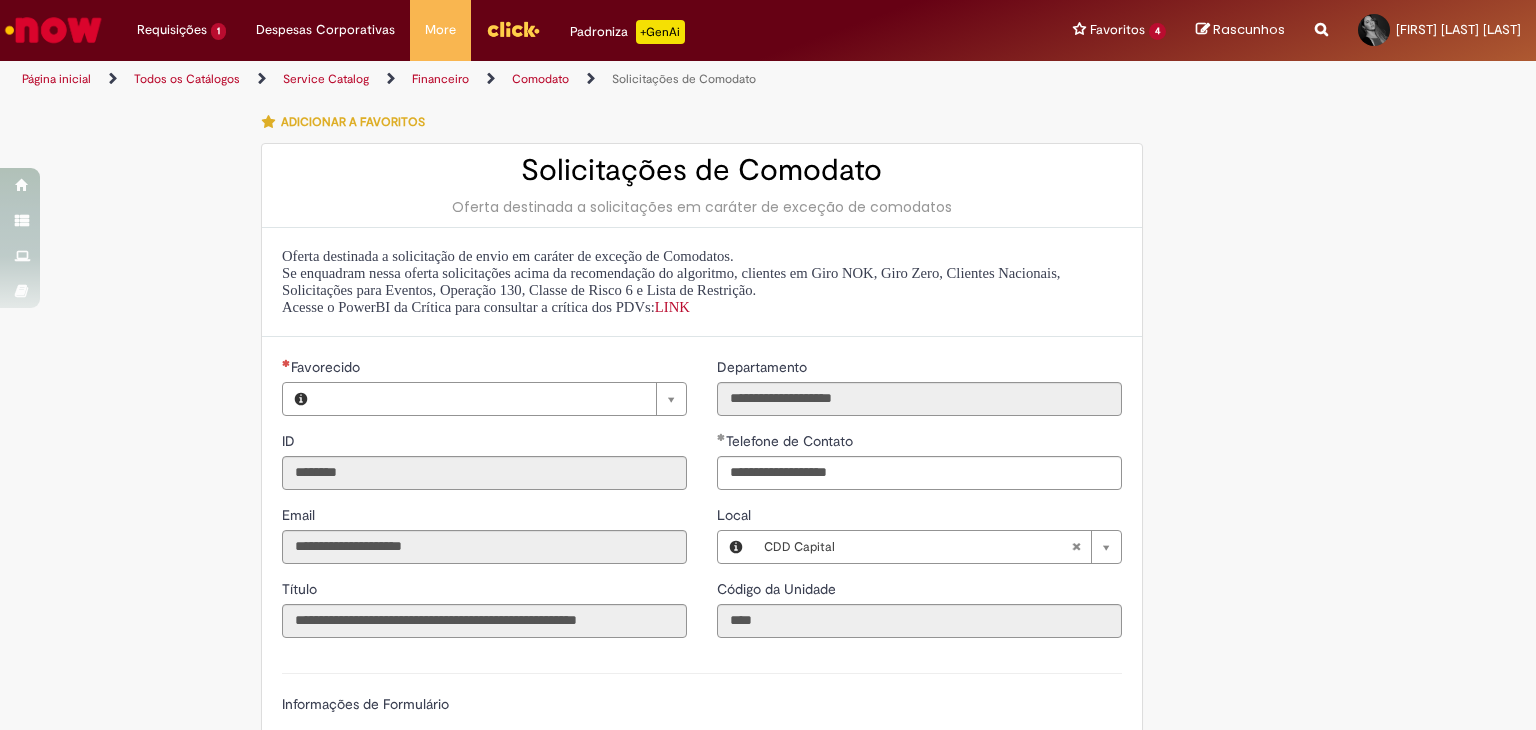 type on "**********" 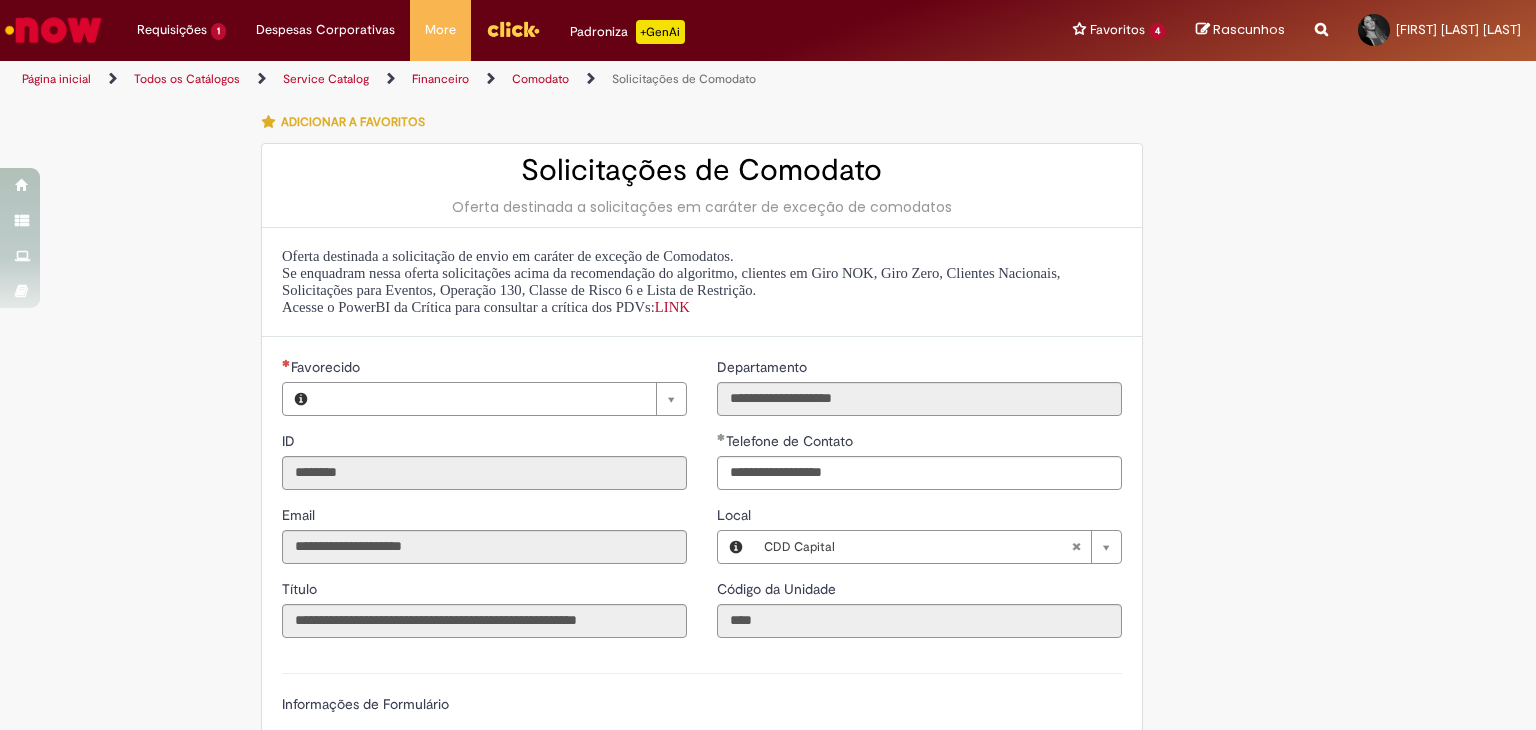 type on "**********" 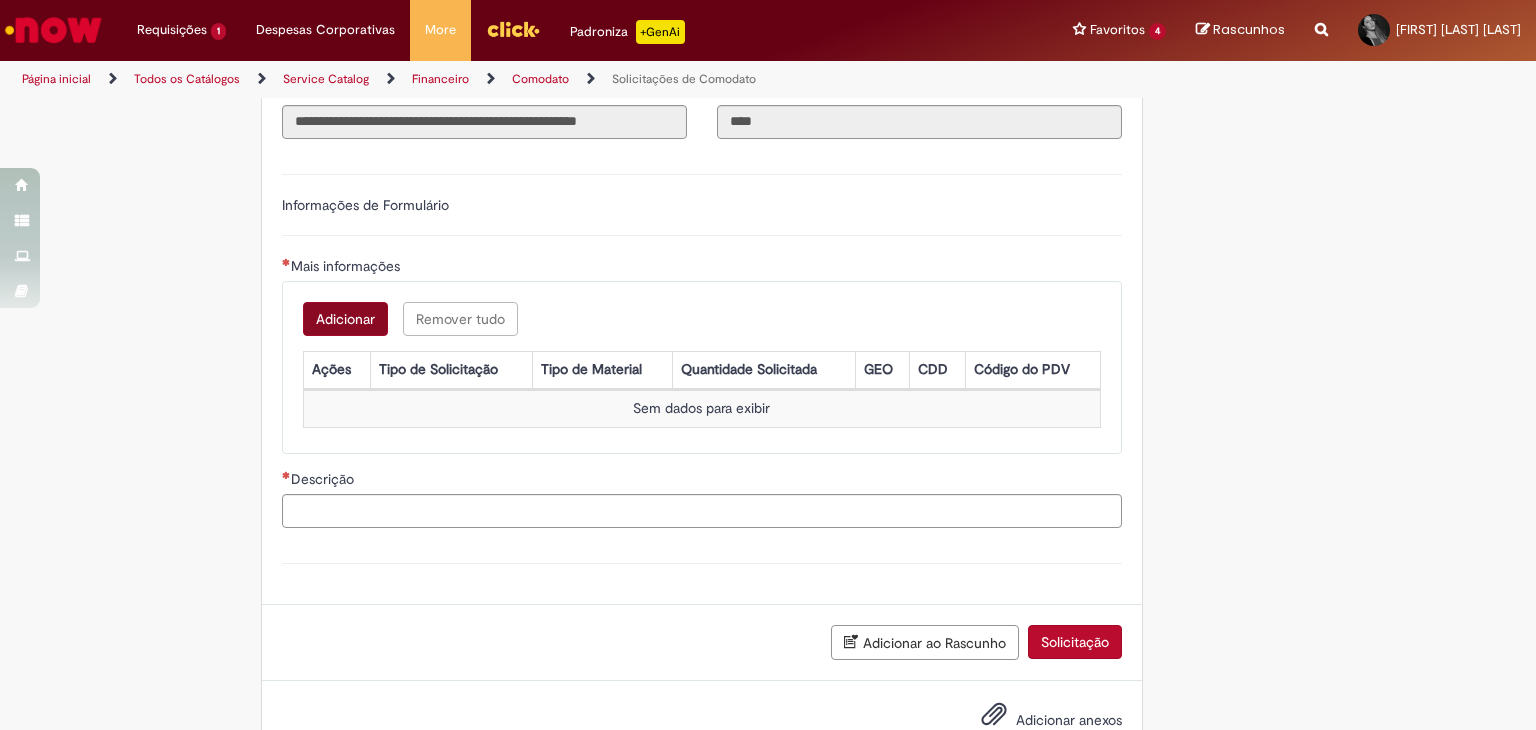 scroll, scrollTop: 500, scrollLeft: 0, axis: vertical 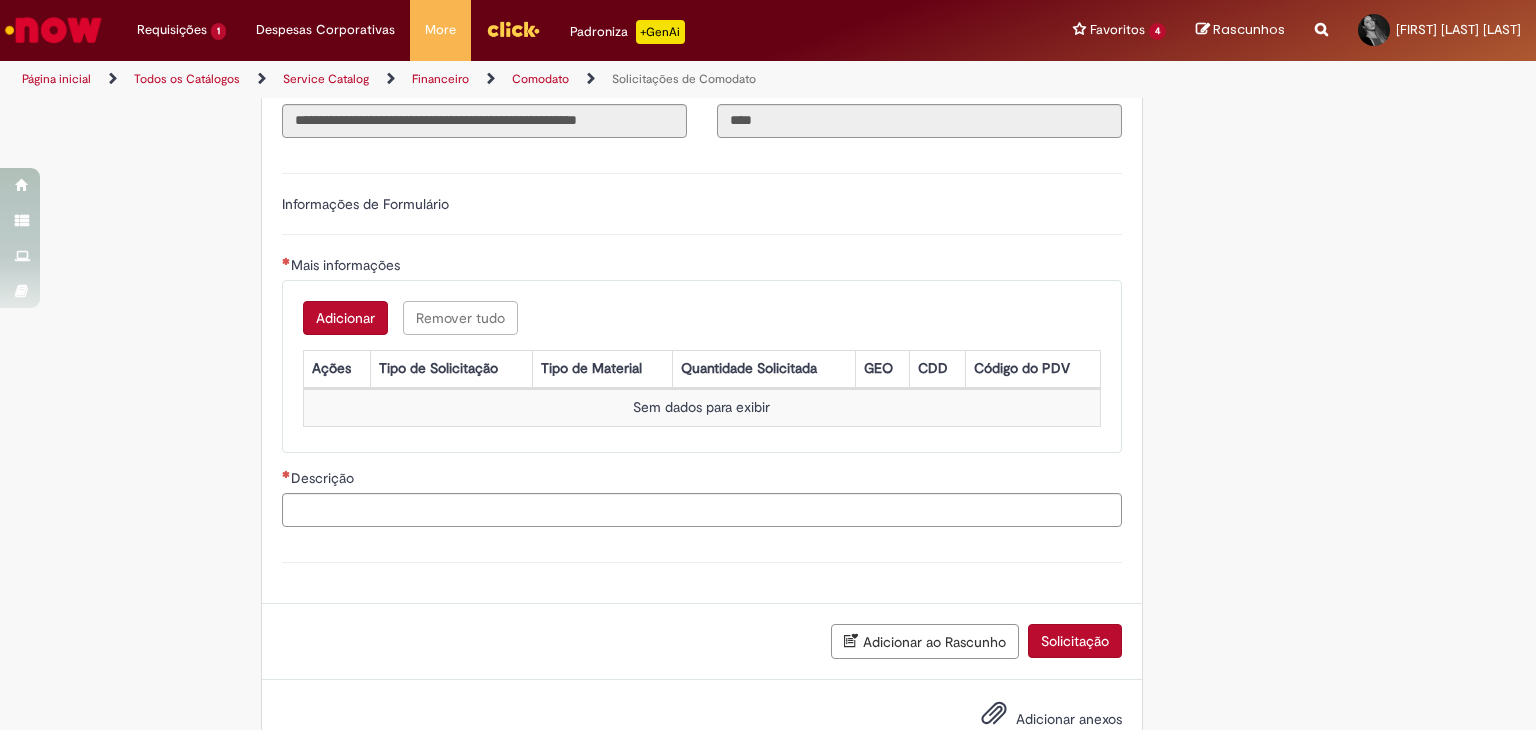 click on "Adicionar" at bounding box center [345, 318] 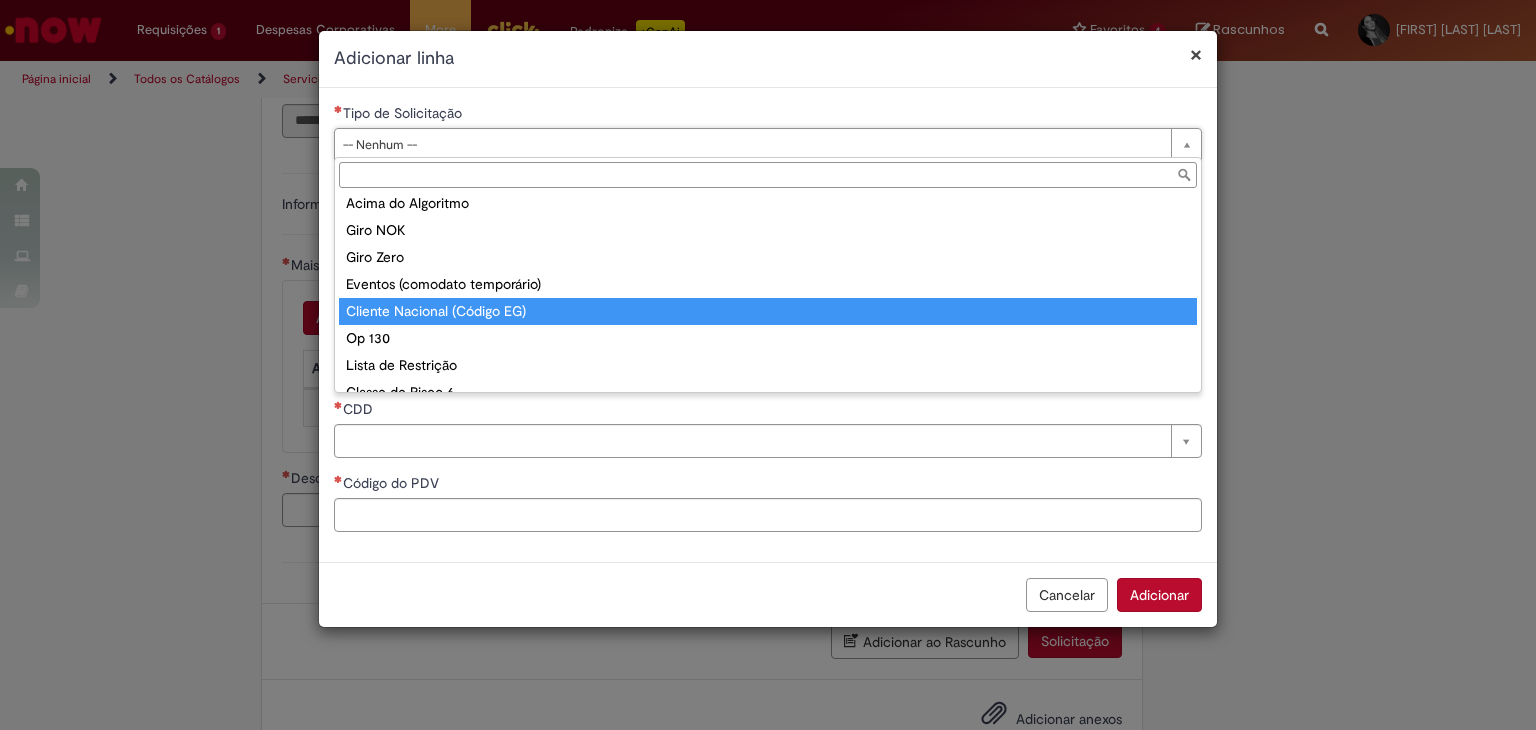 scroll, scrollTop: 51, scrollLeft: 0, axis: vertical 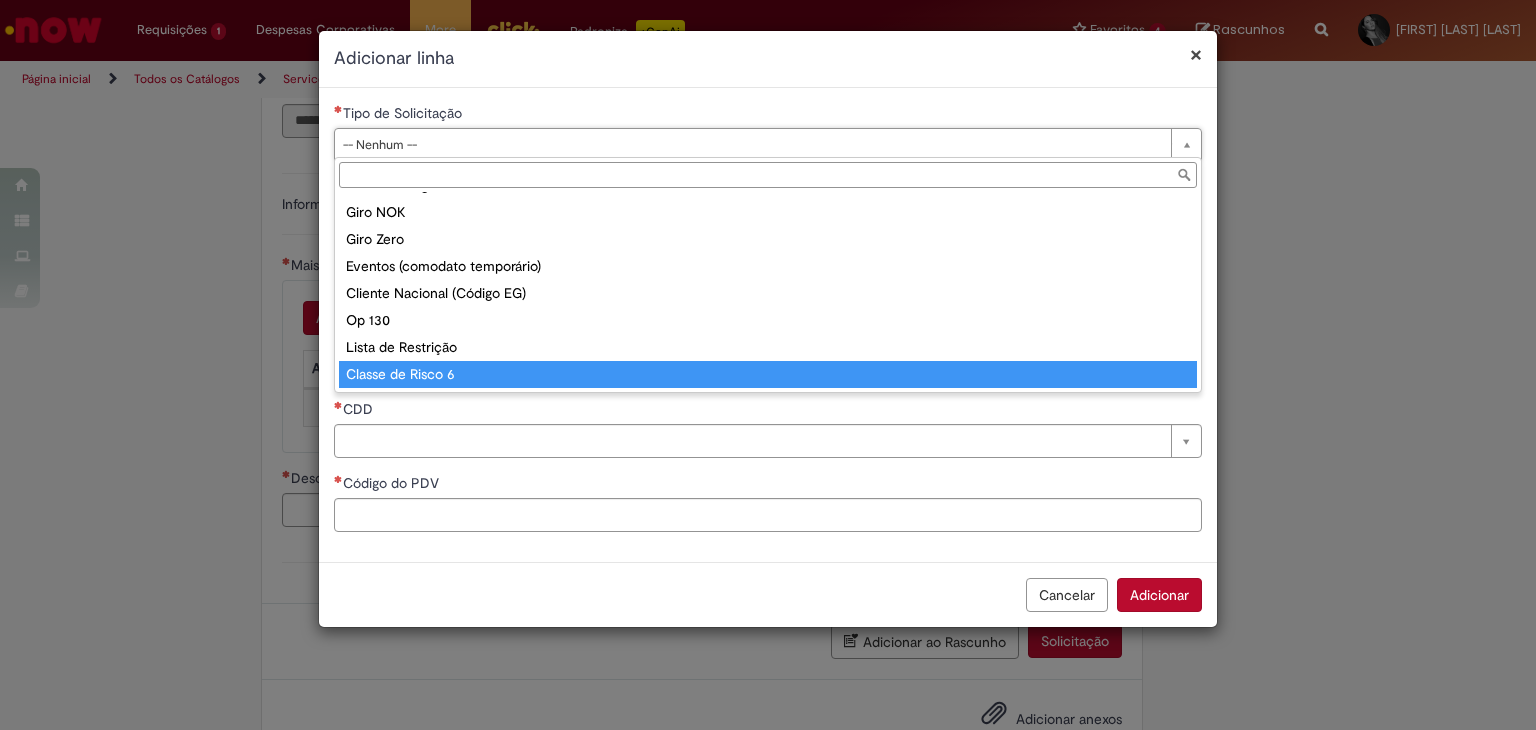 type on "**********" 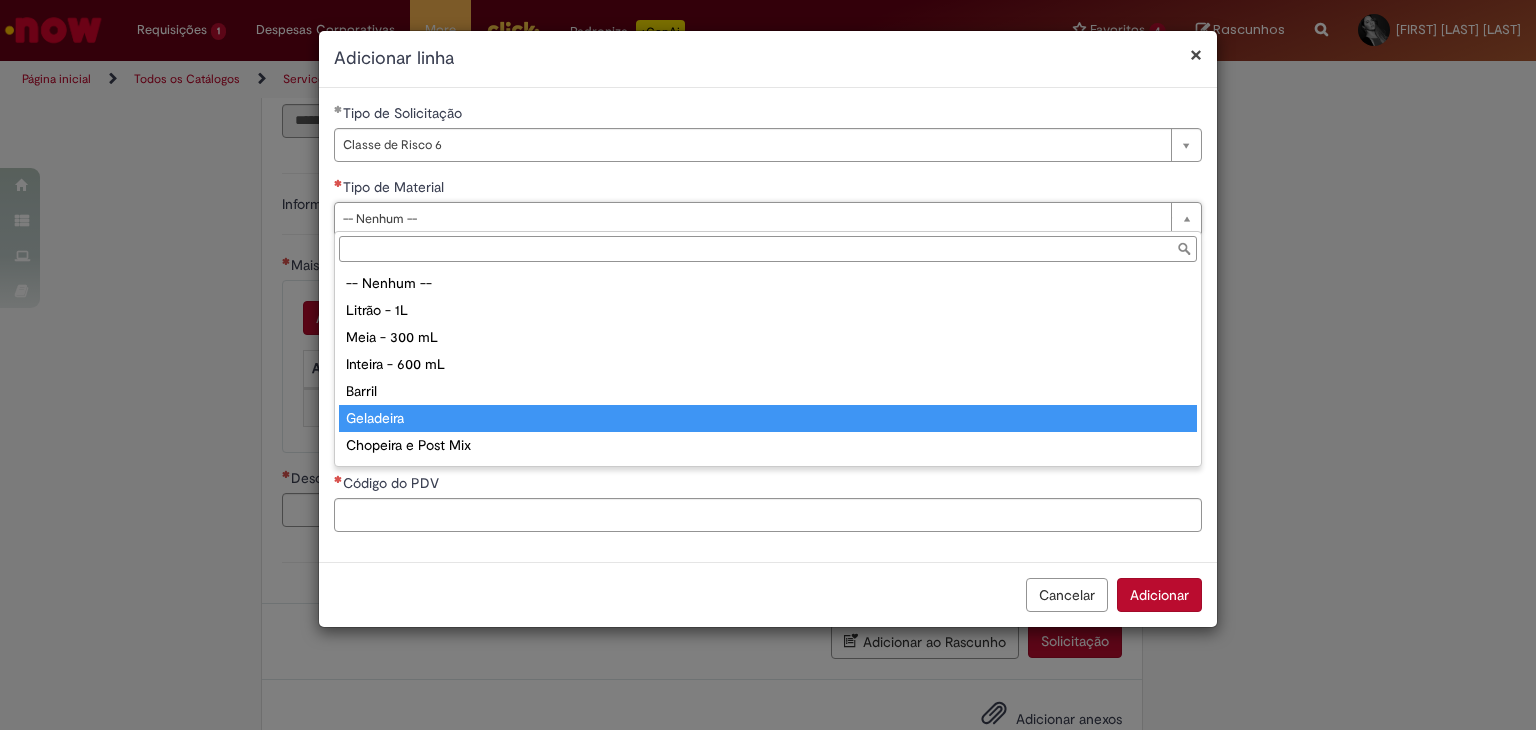 type on "*********" 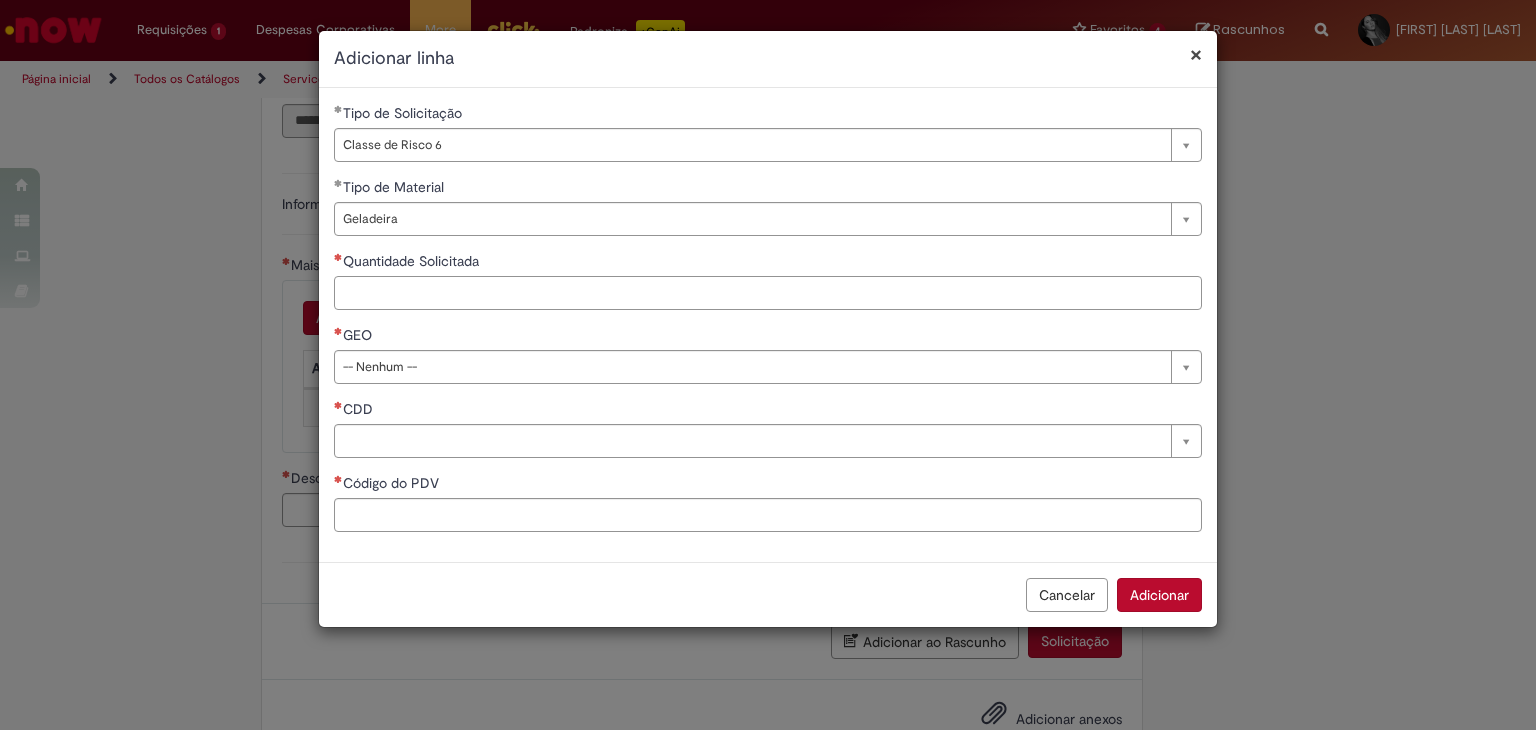click on "Quantidade Solicitada" at bounding box center (768, 293) 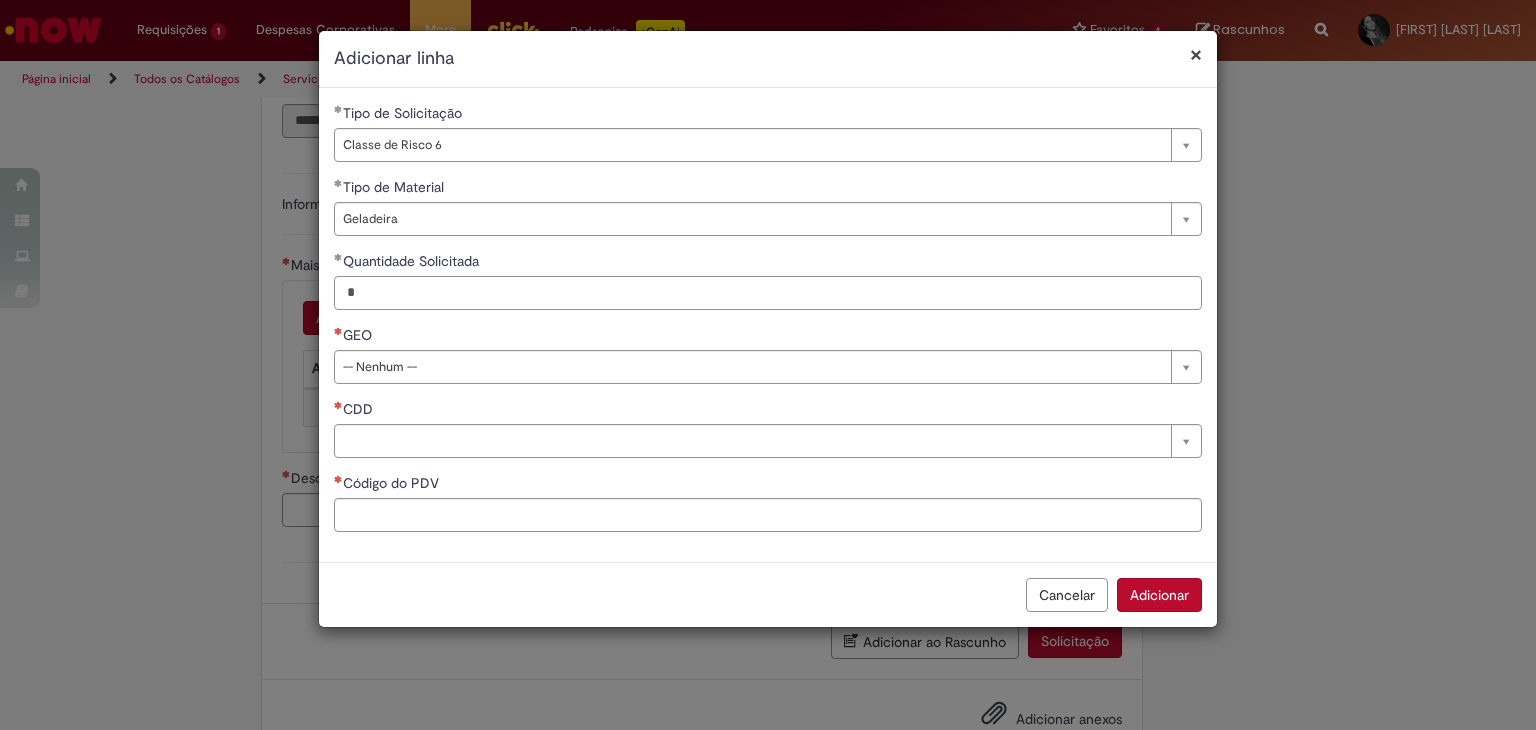 type on "*" 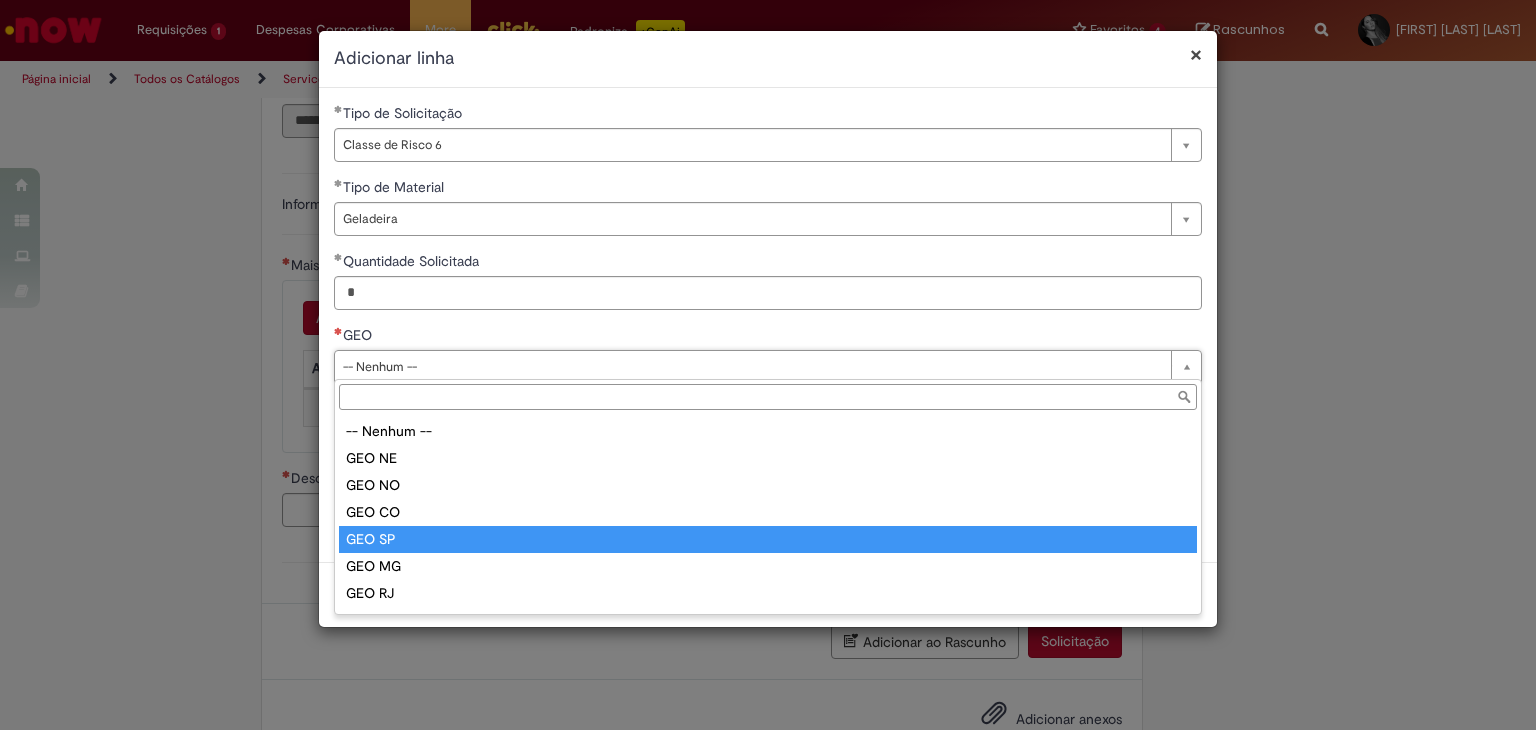 type on "******" 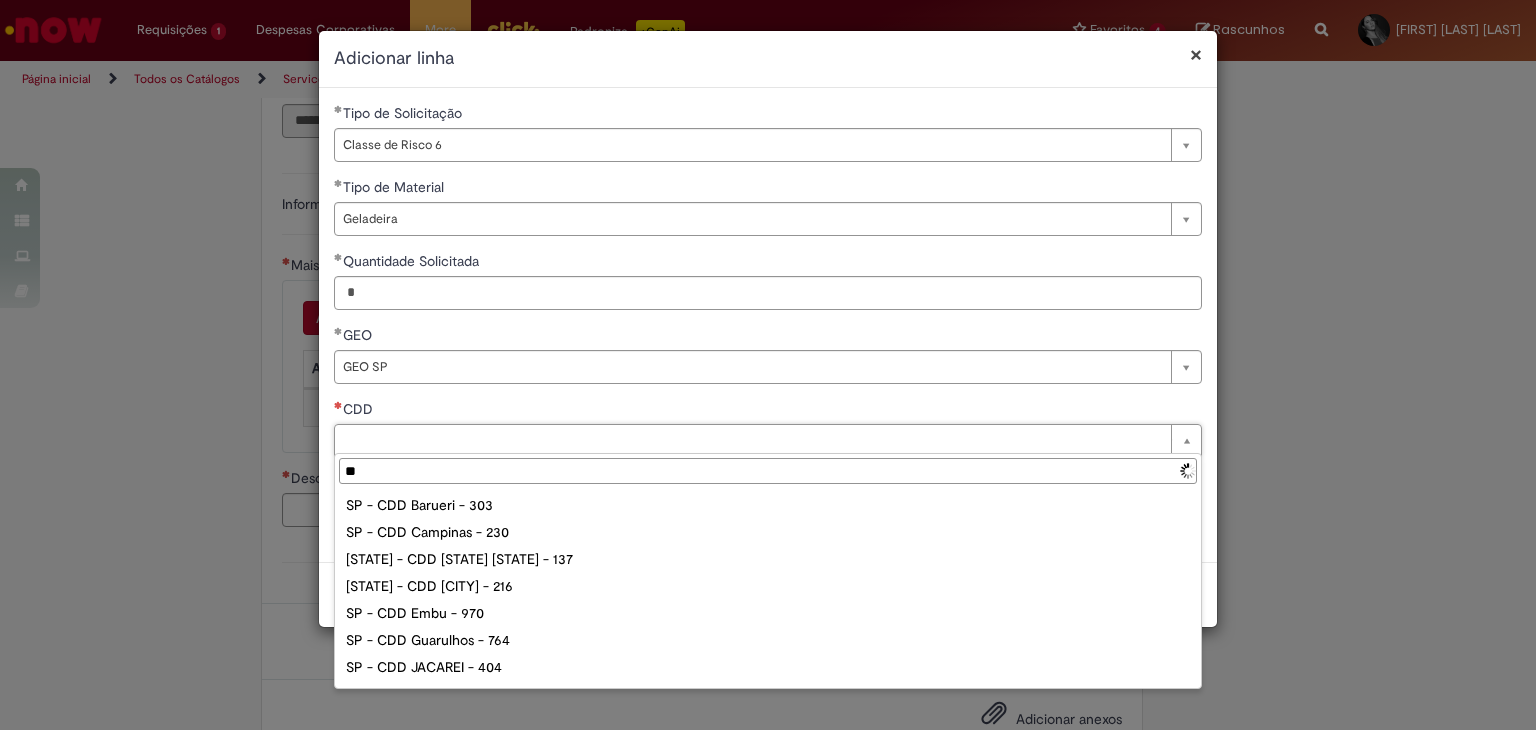 type on "***" 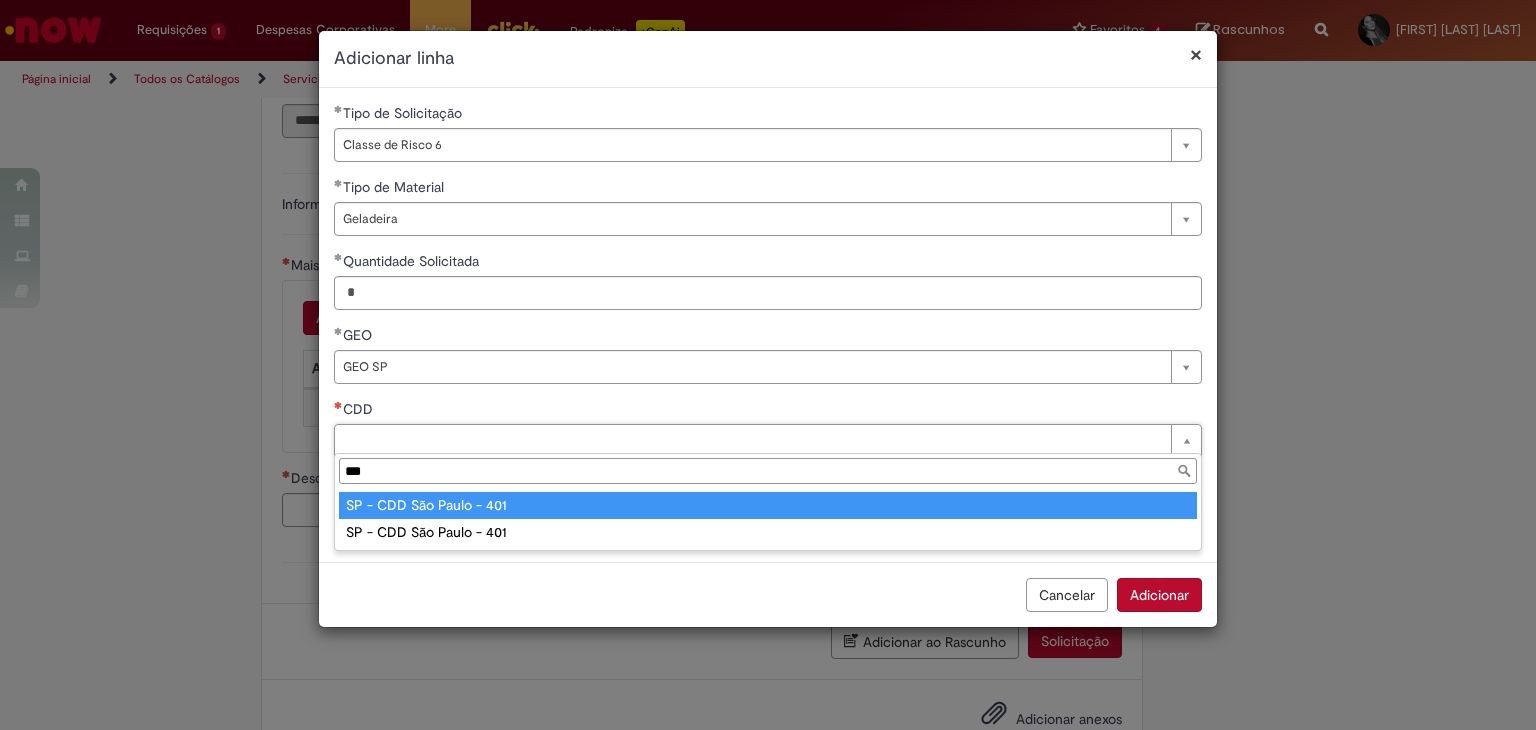 type on "**********" 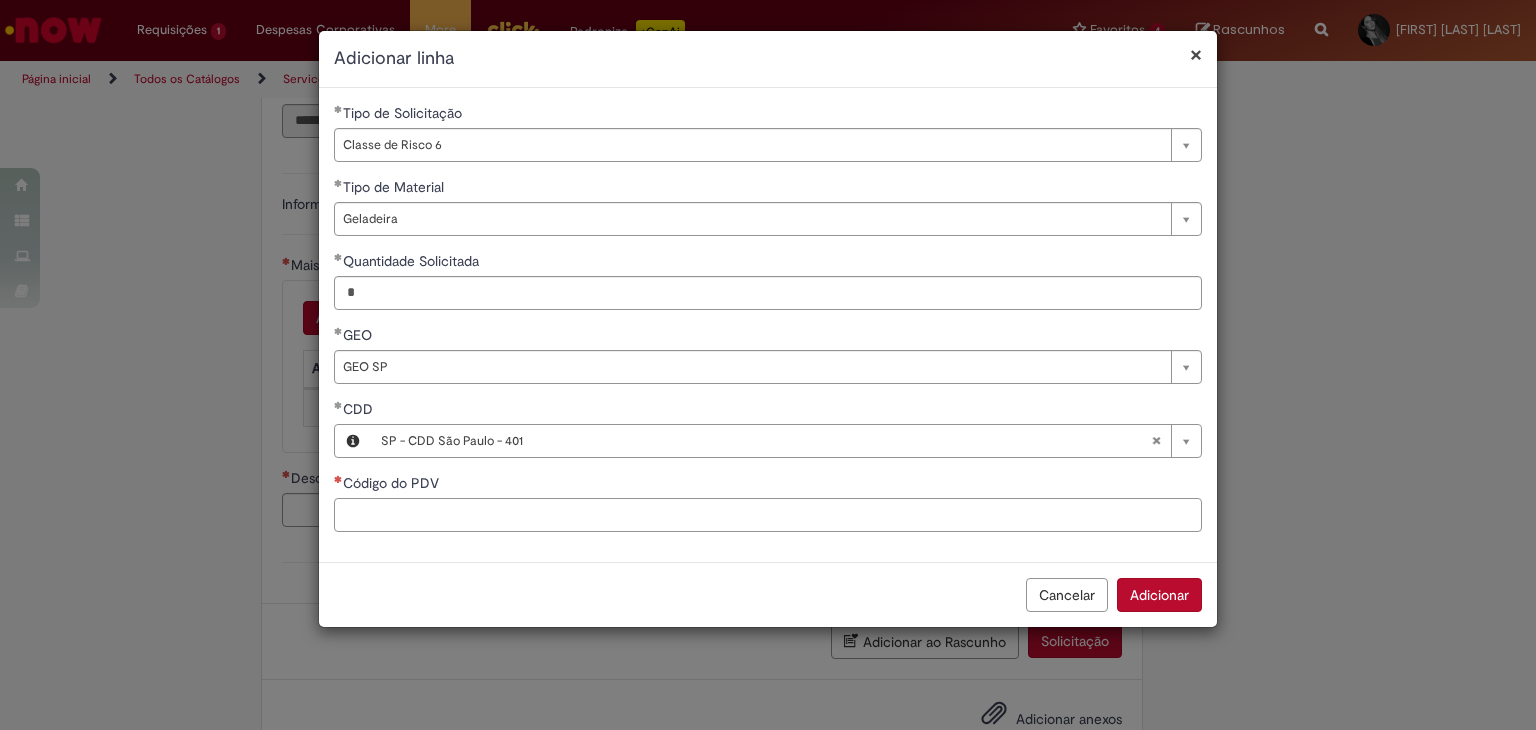 drag, startPoint x: 465, startPoint y: 505, endPoint x: 517, endPoint y: 532, distance: 58.59181 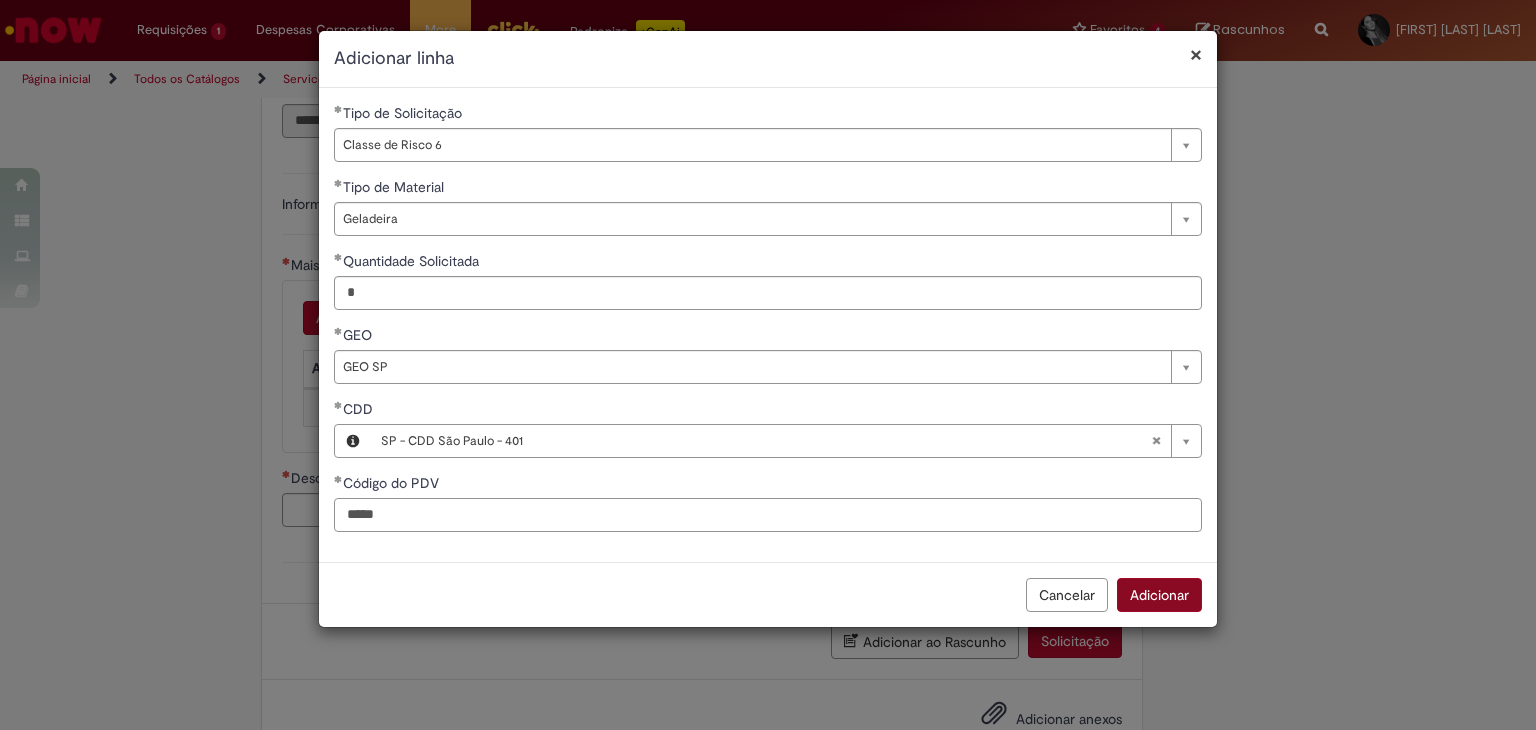 type on "*****" 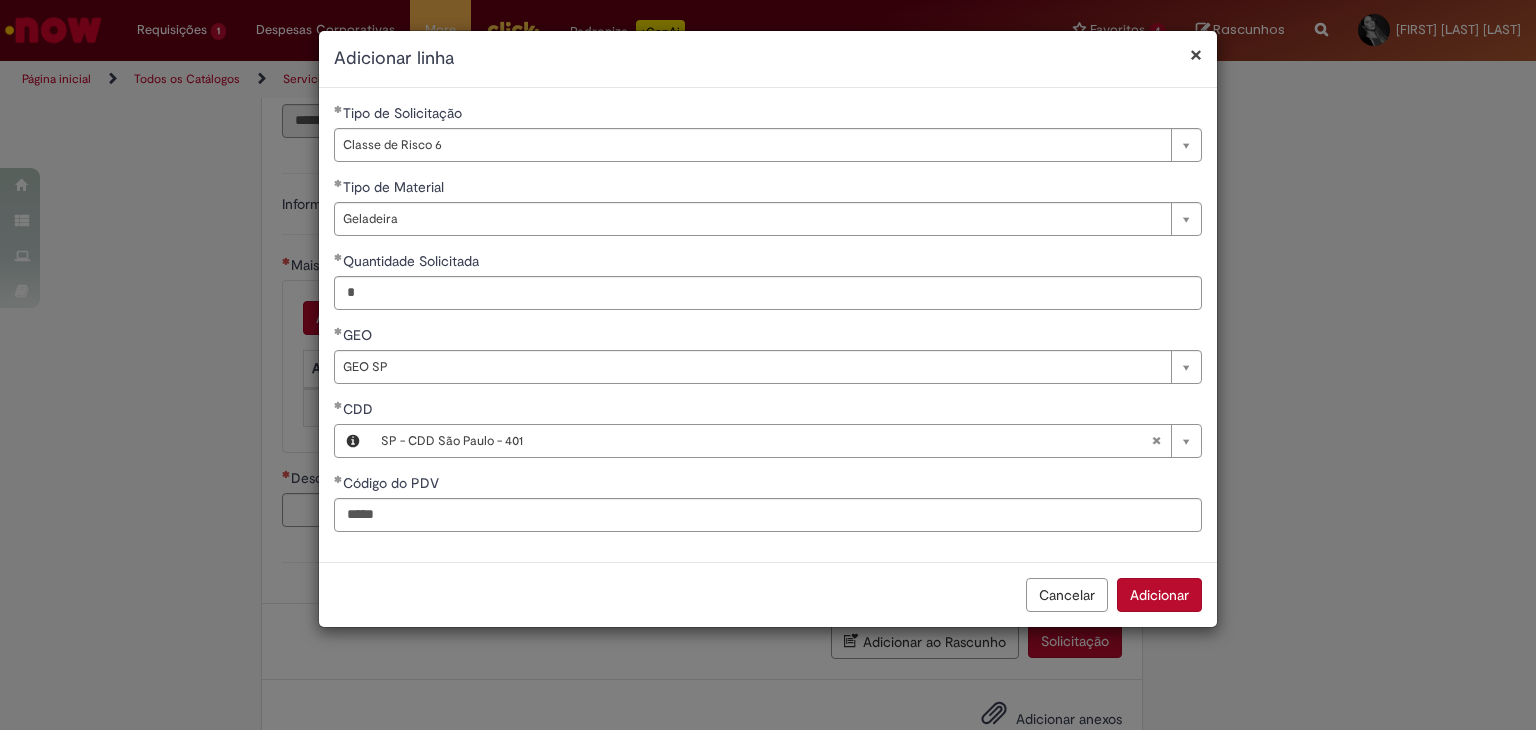 click on "Adicionar" at bounding box center (1159, 595) 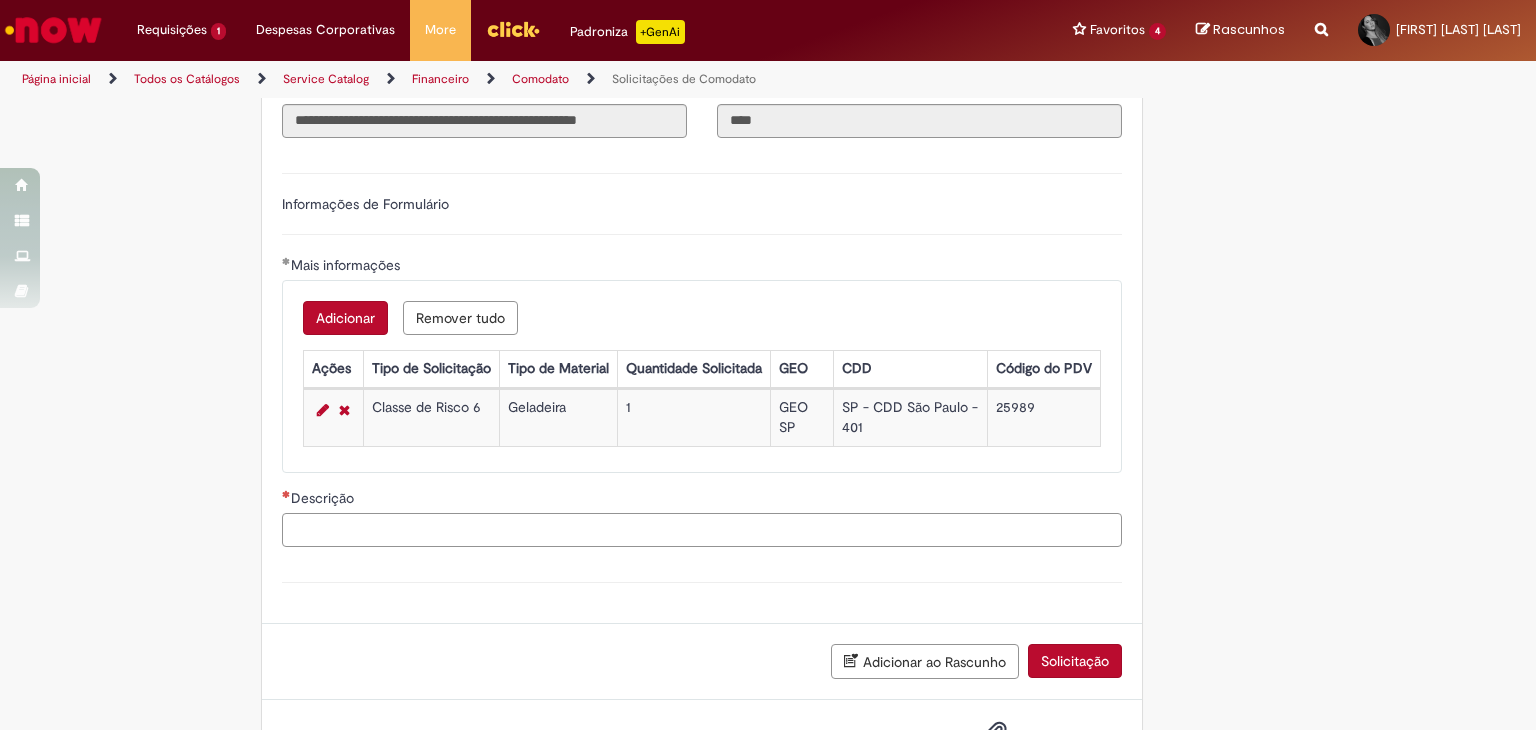 click on "Descrição" at bounding box center [702, 530] 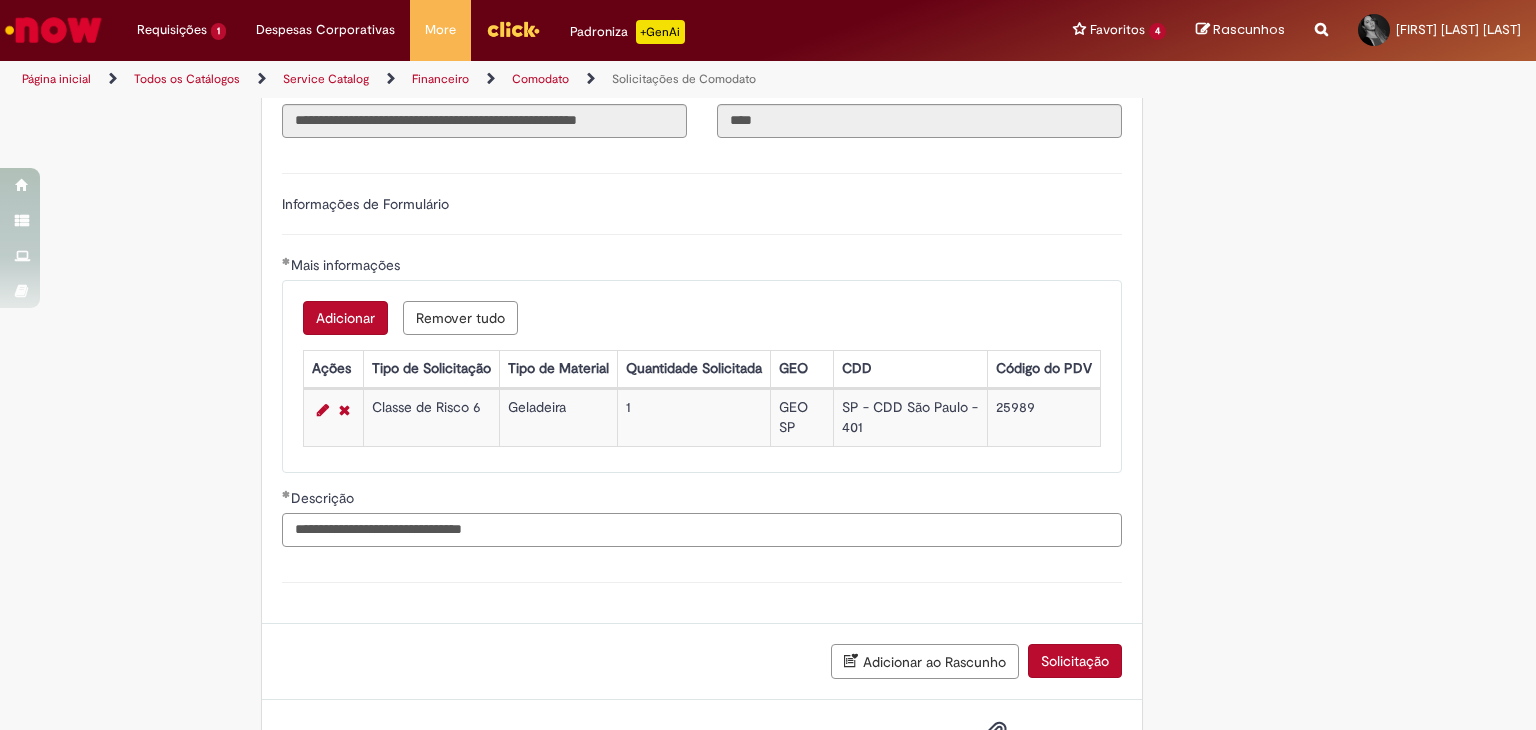 type on "**********" 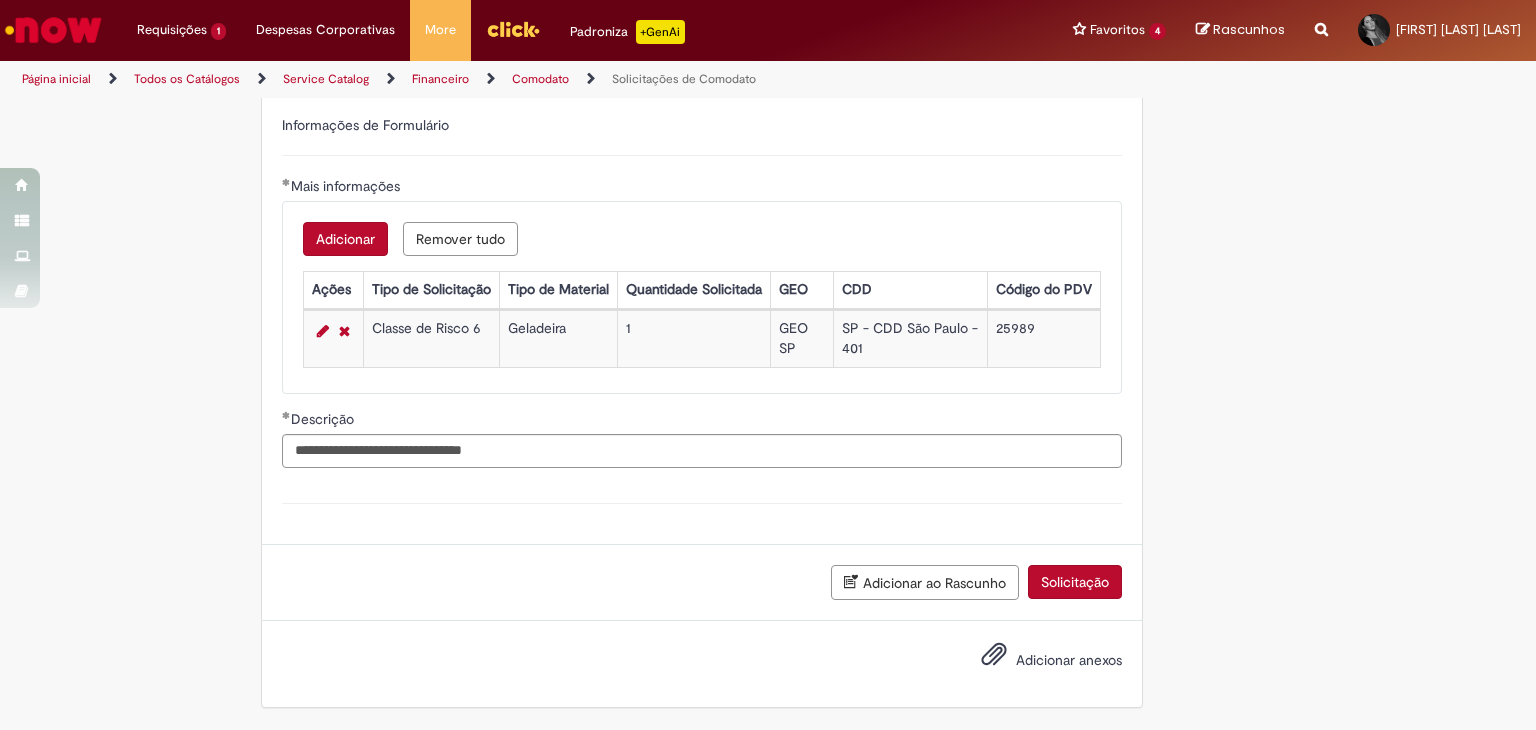 click on "Solicitação" at bounding box center [1075, 582] 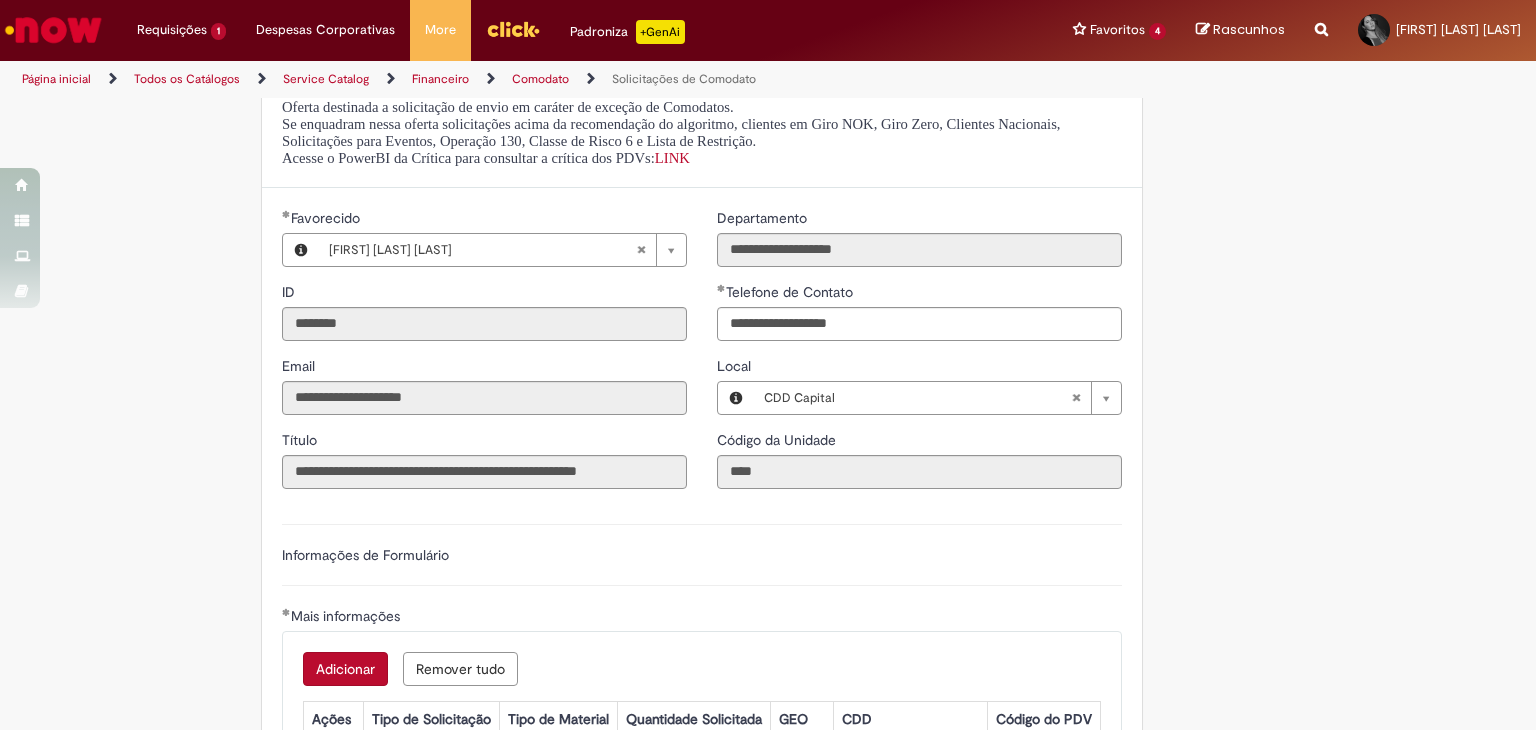 scroll, scrollTop: 133, scrollLeft: 0, axis: vertical 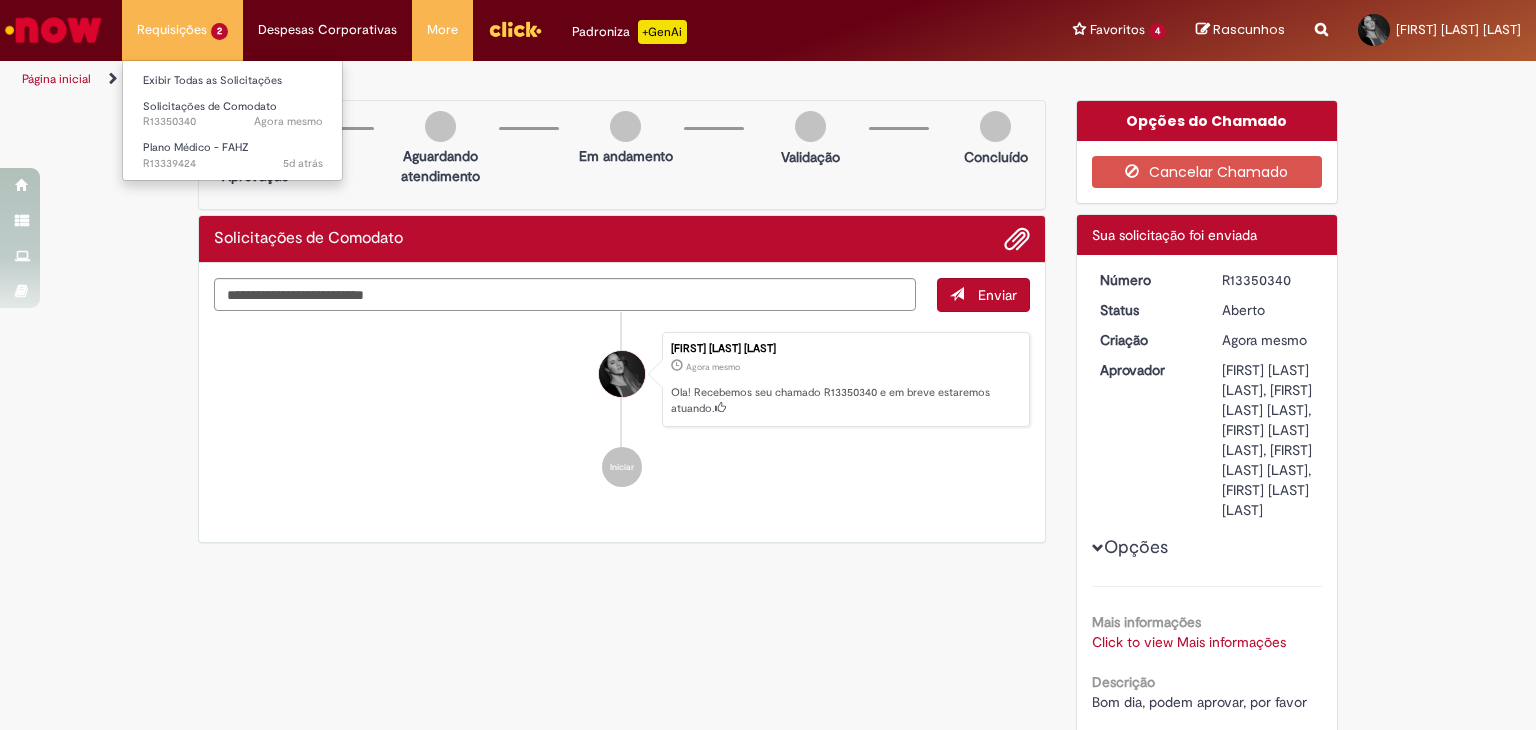 click on "Solicitações de Comodato
Agora mesmo Agora mesmo  R13350340" at bounding box center (233, 112) 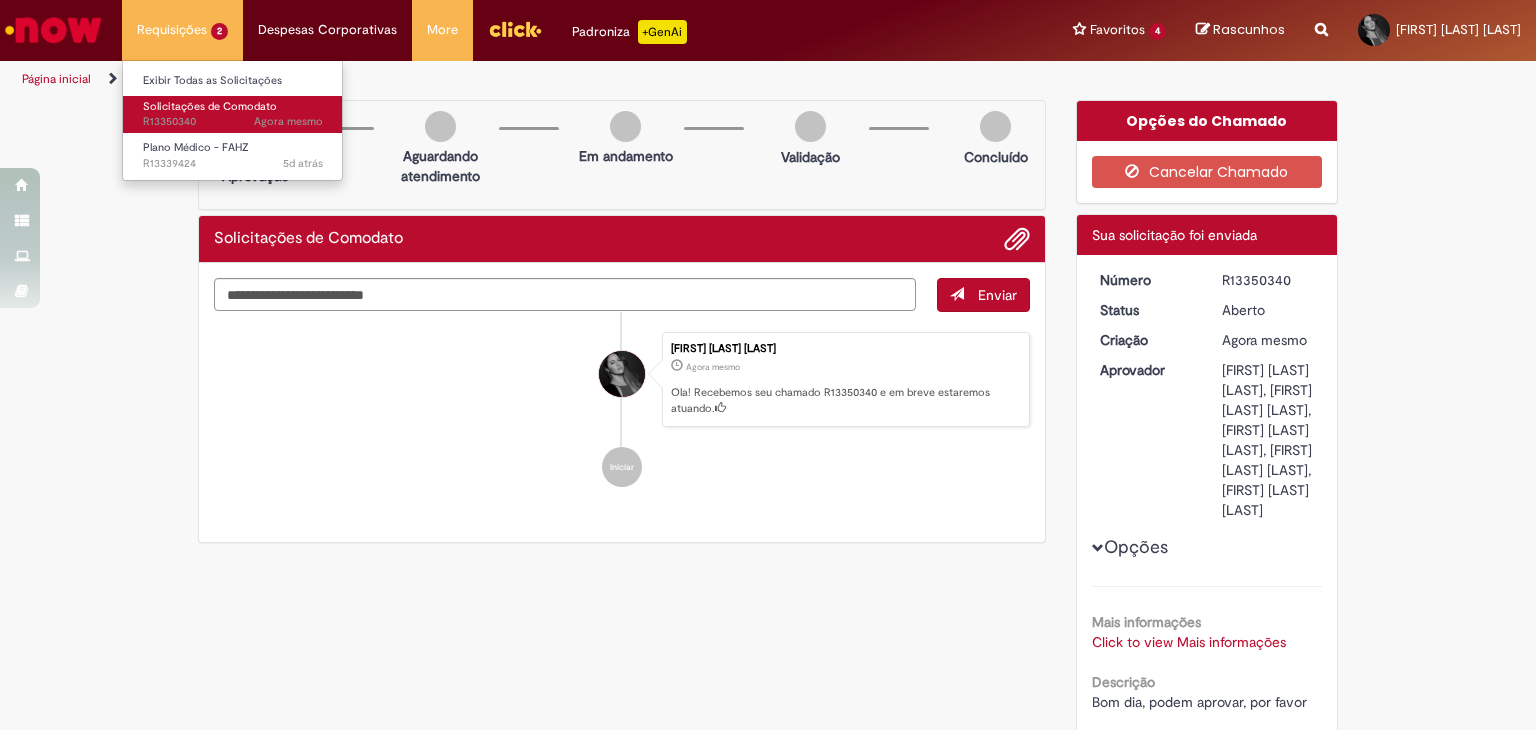click on "Solicitações de Comodato" at bounding box center [210, 106] 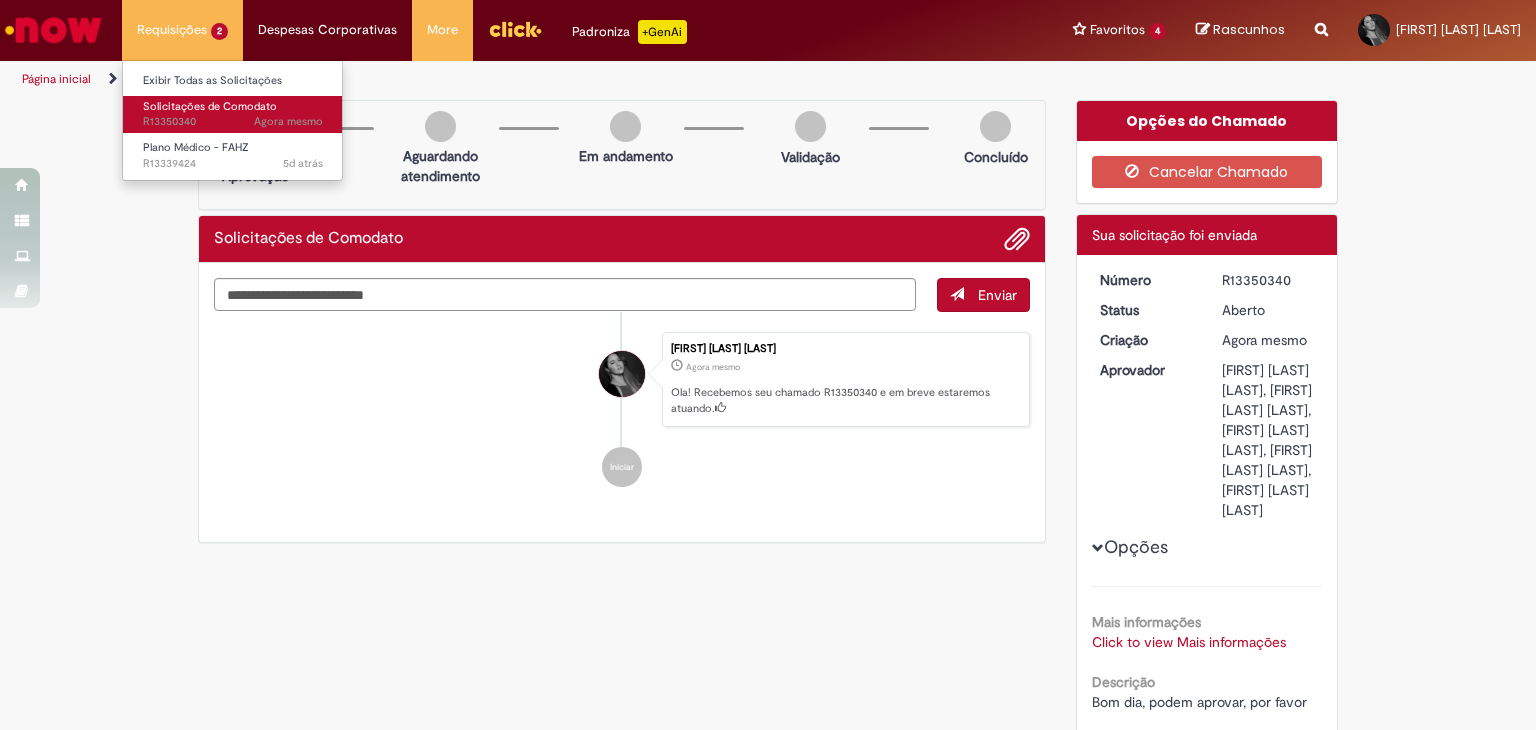 click on "Solicitações de Comodato" at bounding box center [210, 106] 